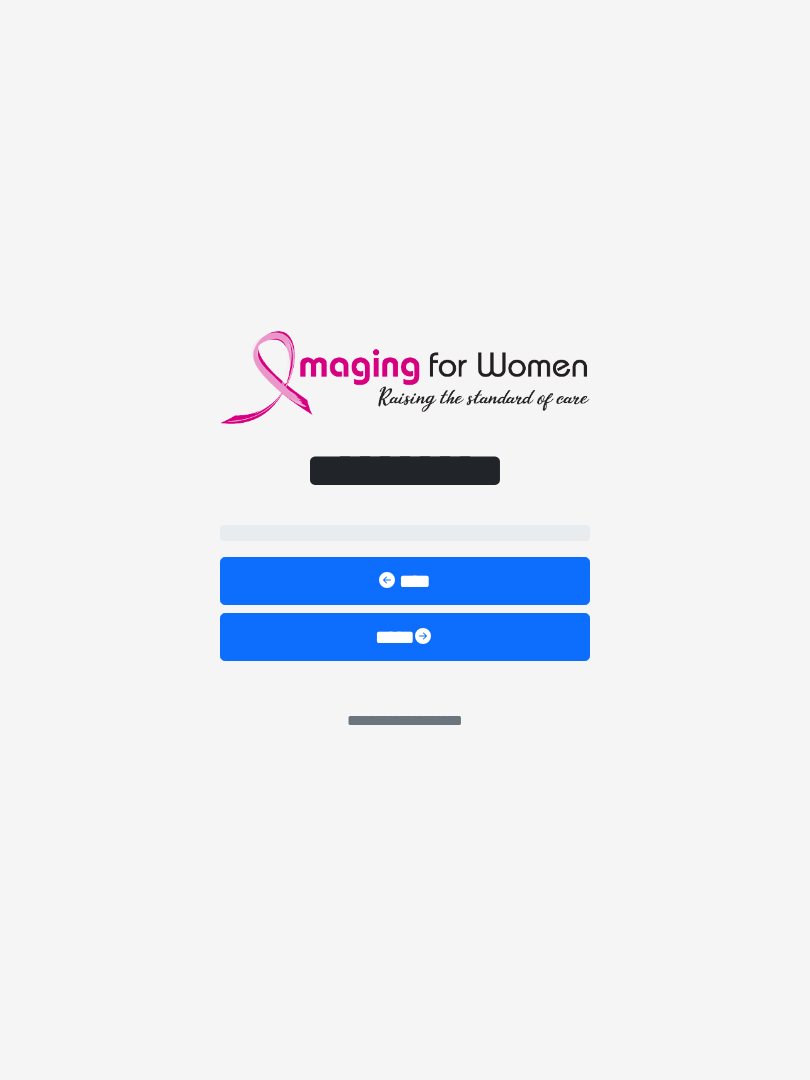 scroll, scrollTop: 5, scrollLeft: 0, axis: vertical 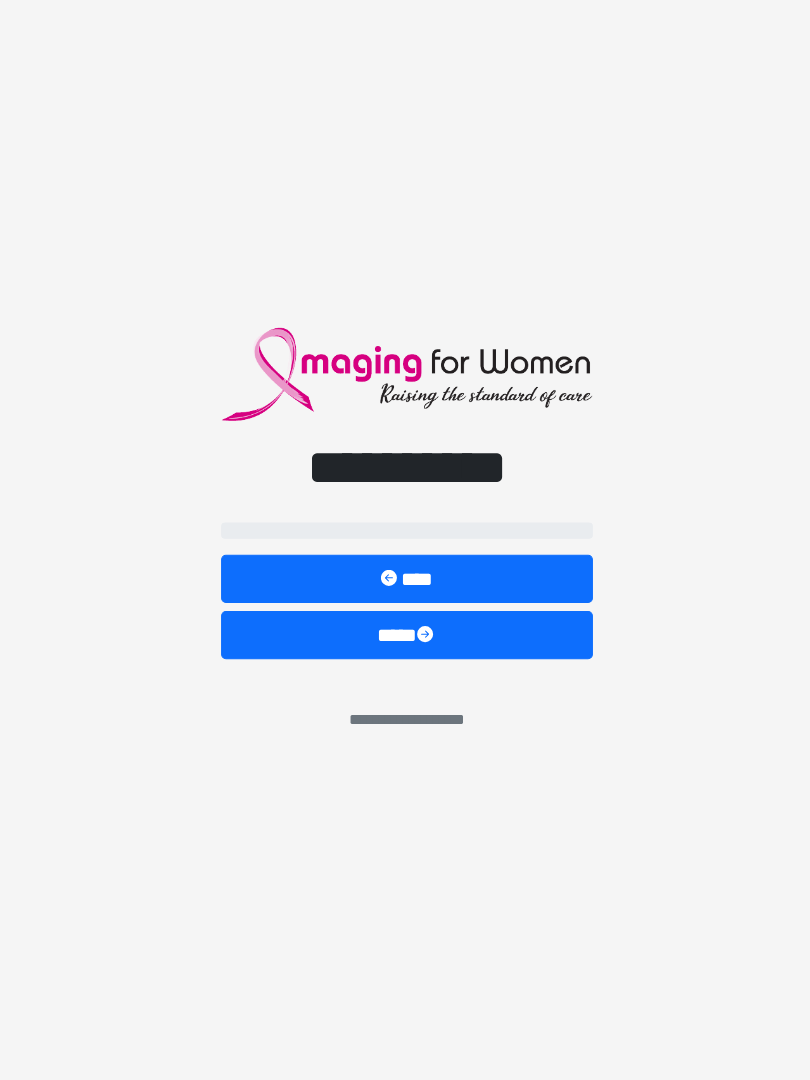 select on "**" 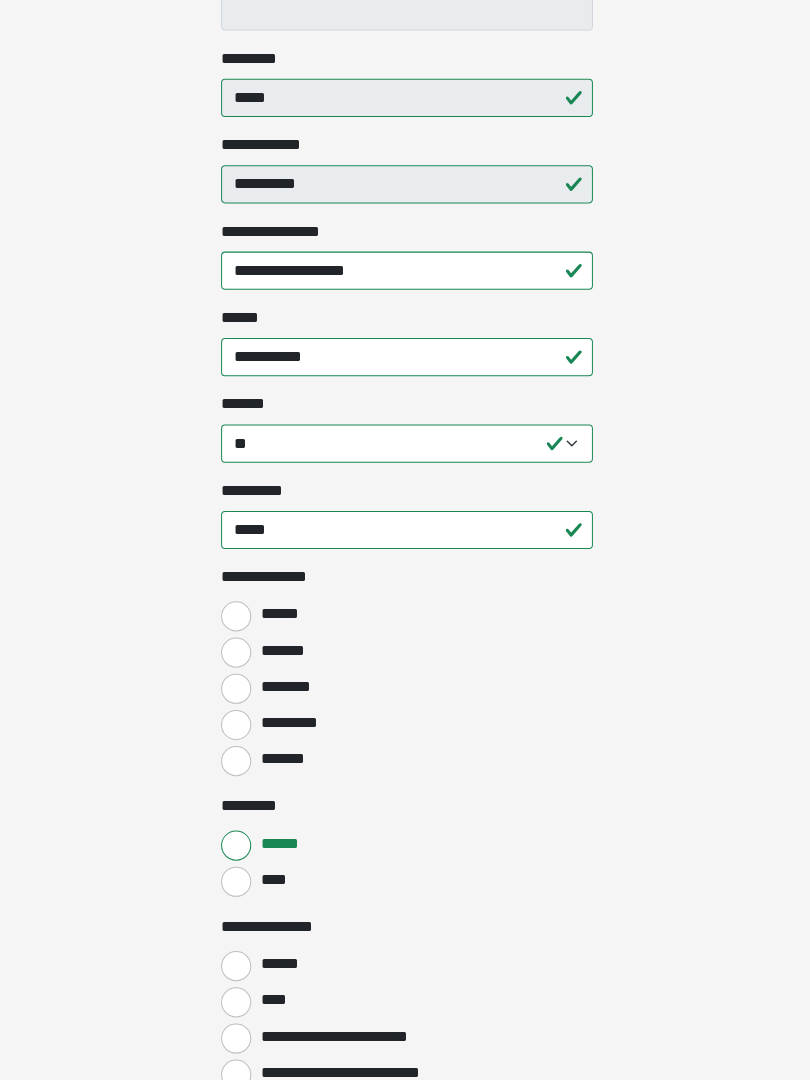 scroll, scrollTop: 478, scrollLeft: 0, axis: vertical 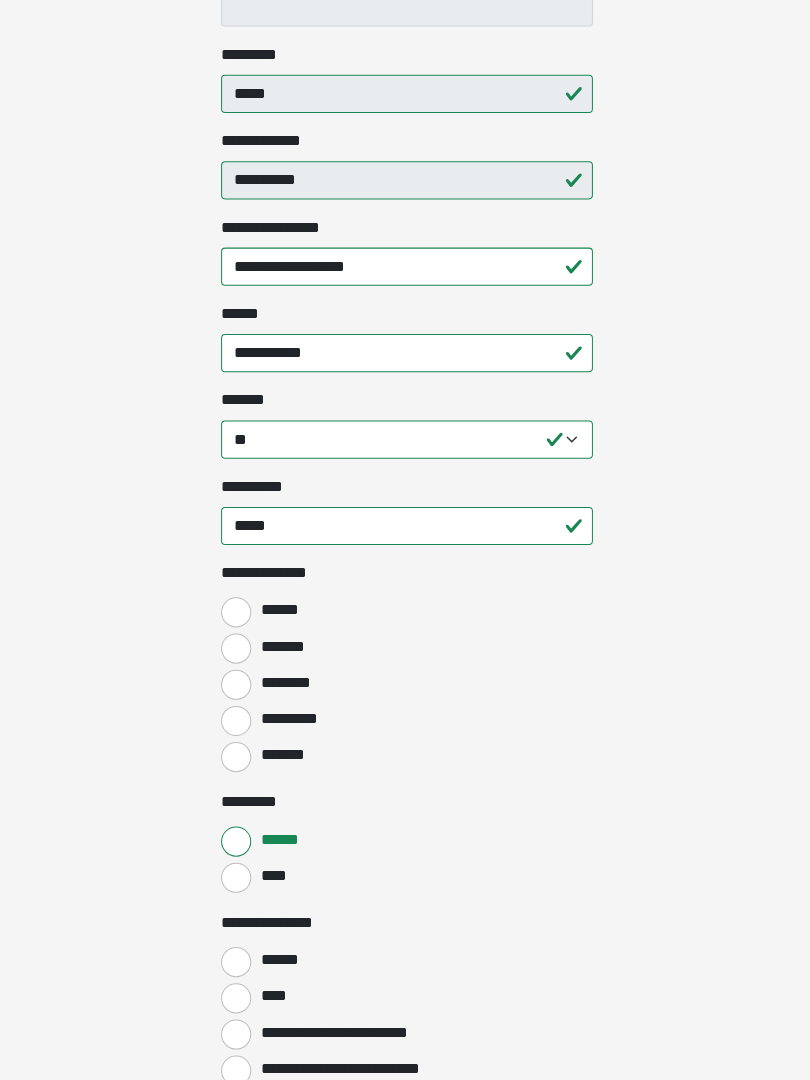 click on "*********" at bounding box center [235, 723] 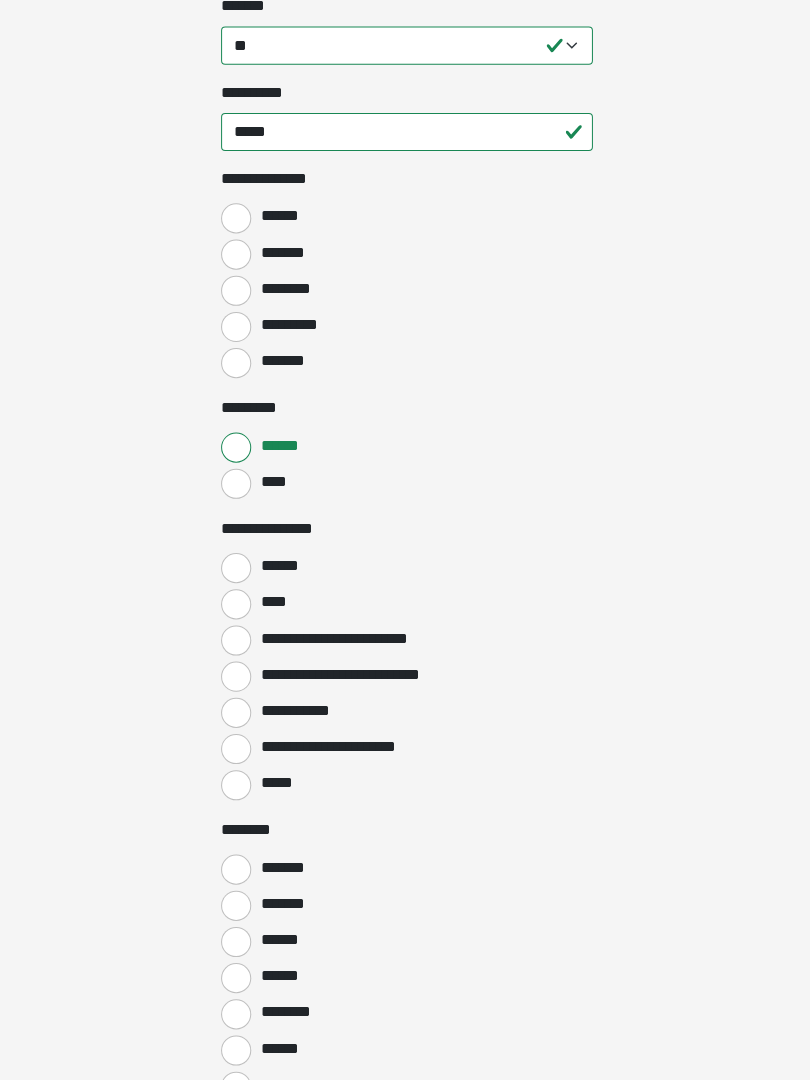 click on "******" at bounding box center (235, 571) 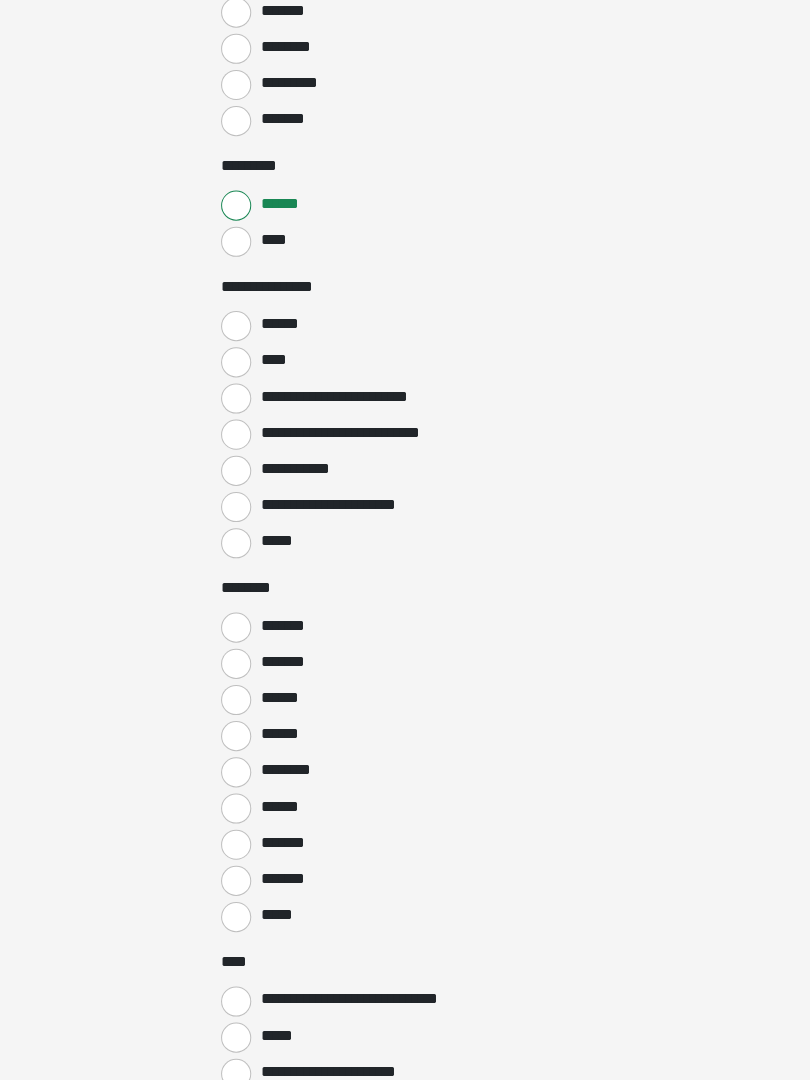 scroll, scrollTop: 1113, scrollLeft: 0, axis: vertical 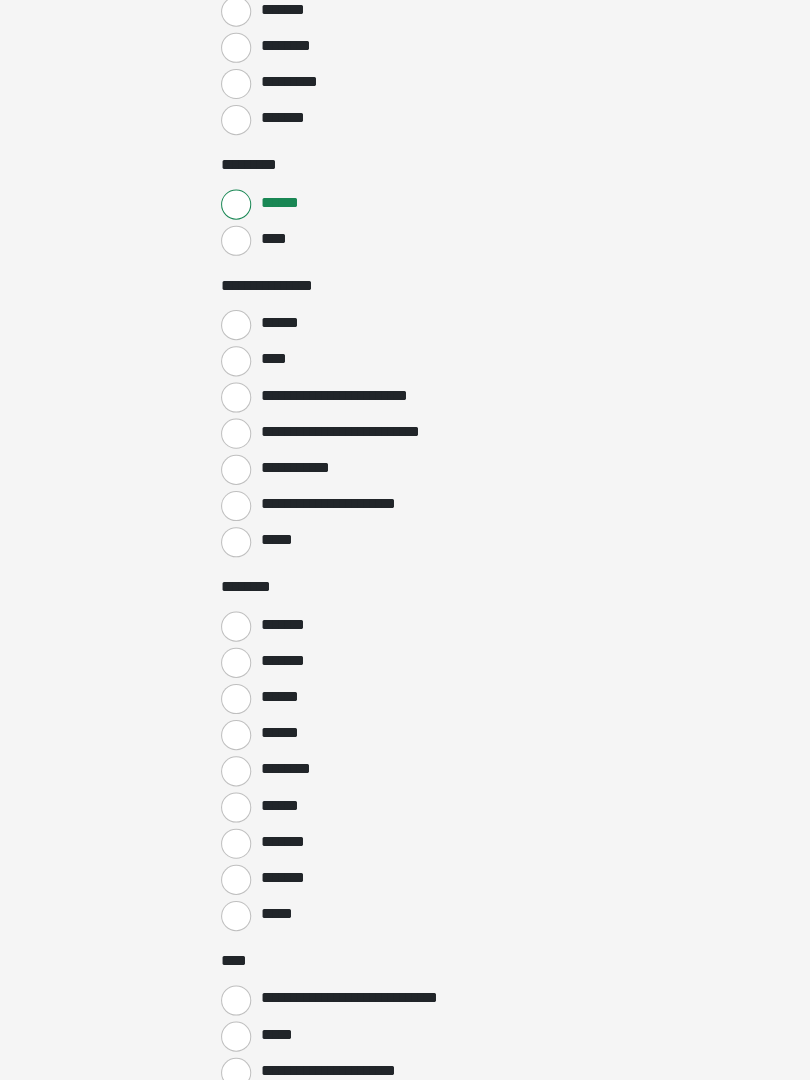 click on "*******" at bounding box center [235, 628] 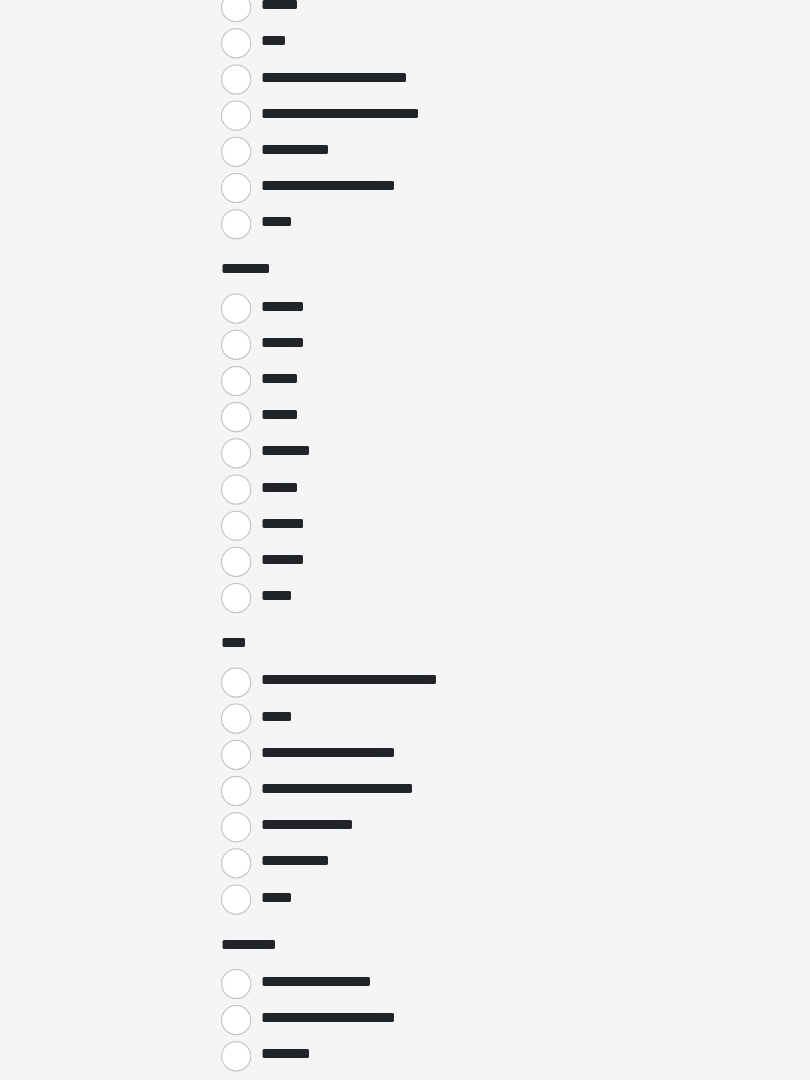 scroll, scrollTop: 1432, scrollLeft: 0, axis: vertical 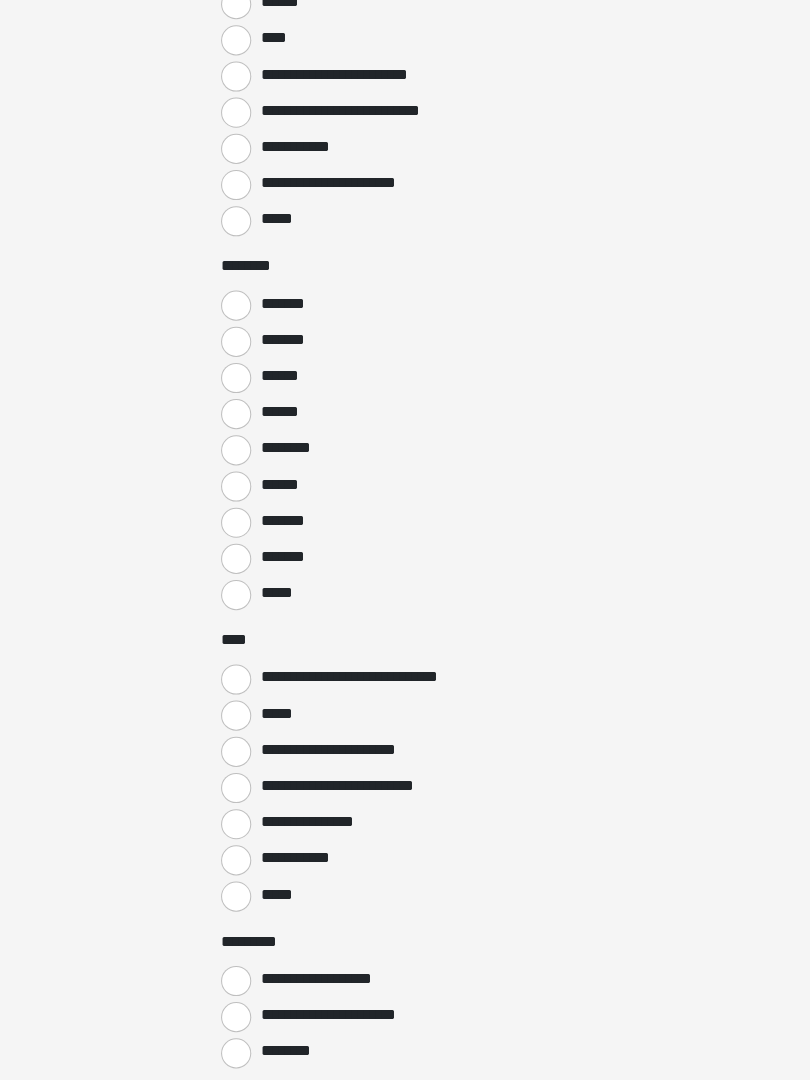 click on "**********" at bounding box center [235, 753] 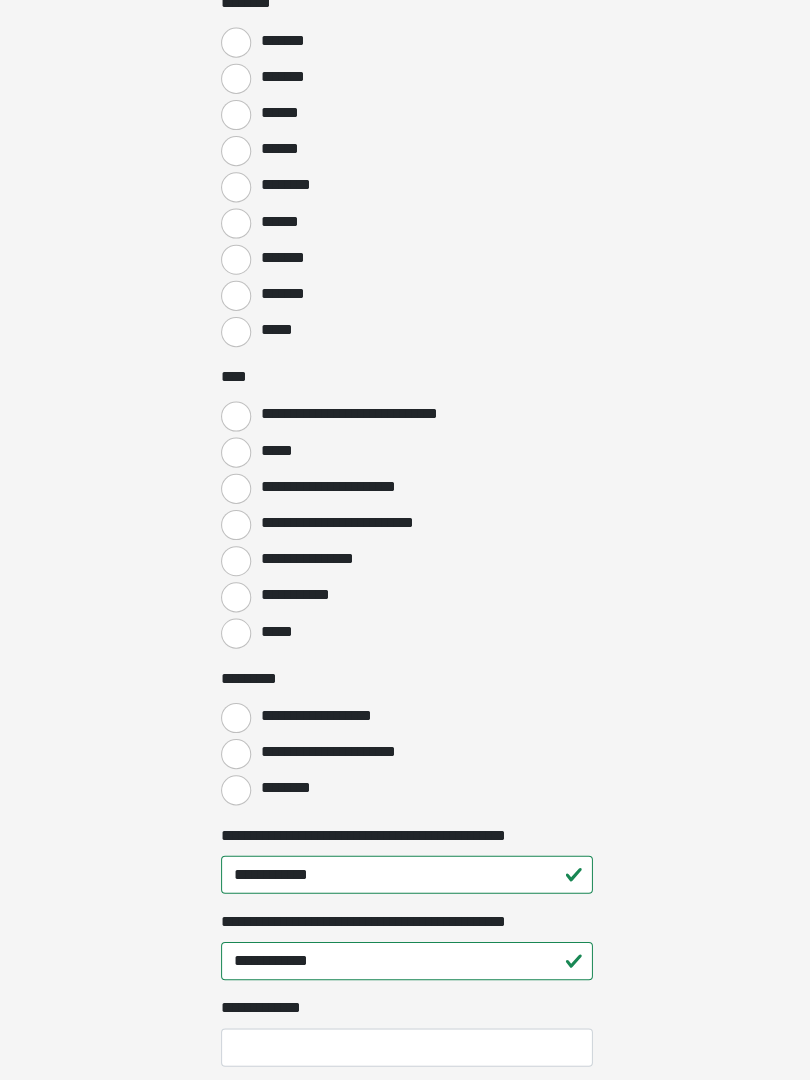 scroll, scrollTop: 1700, scrollLeft: 0, axis: vertical 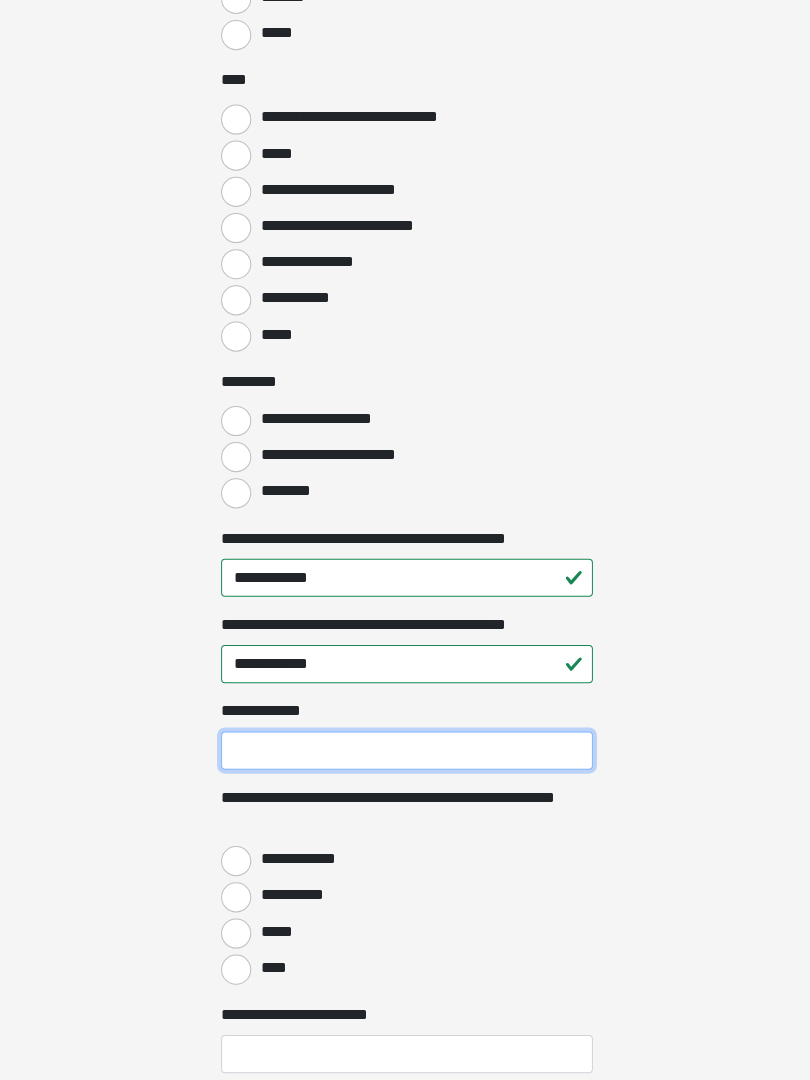 click on "**********" at bounding box center [405, 752] 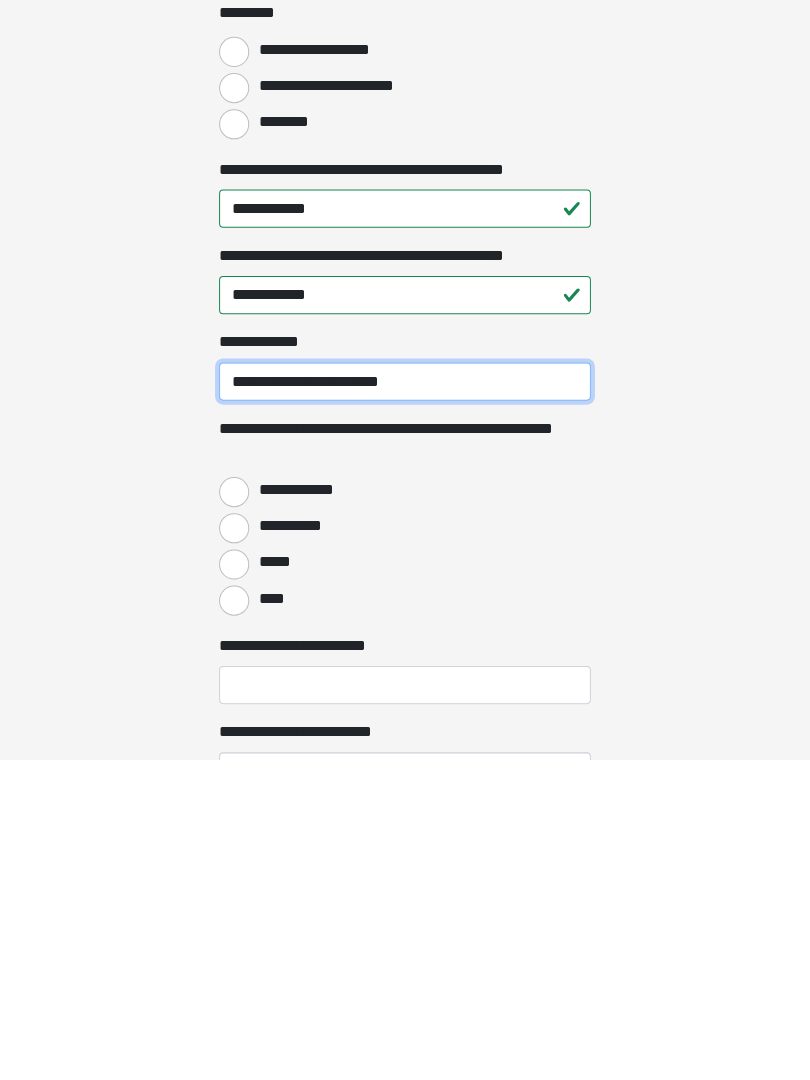 type on "**********" 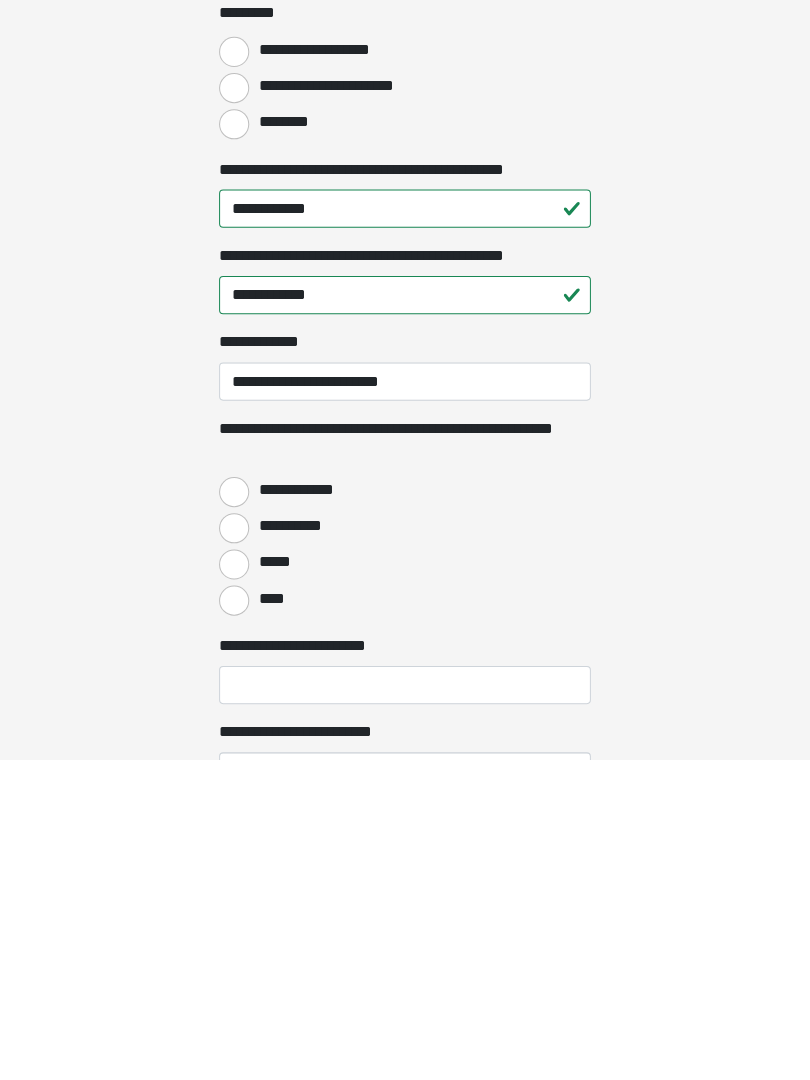 click on "**********" at bounding box center [235, 813] 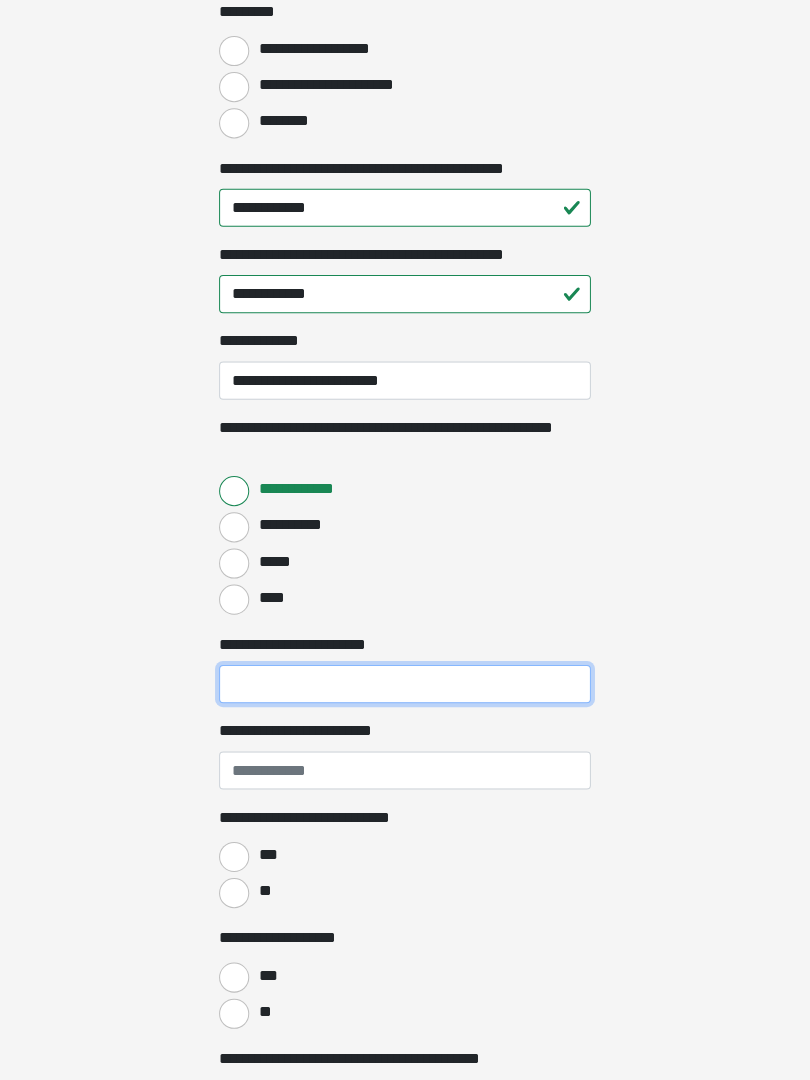 click on "**********" at bounding box center [405, 686] 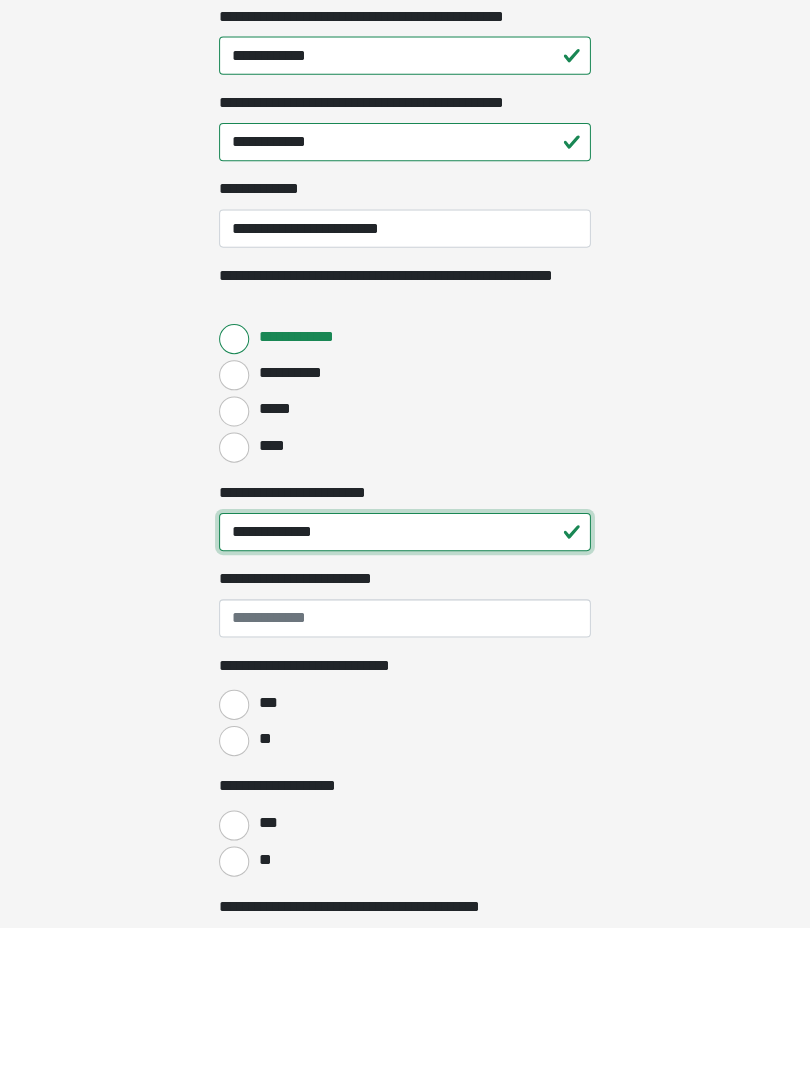 type on "**********" 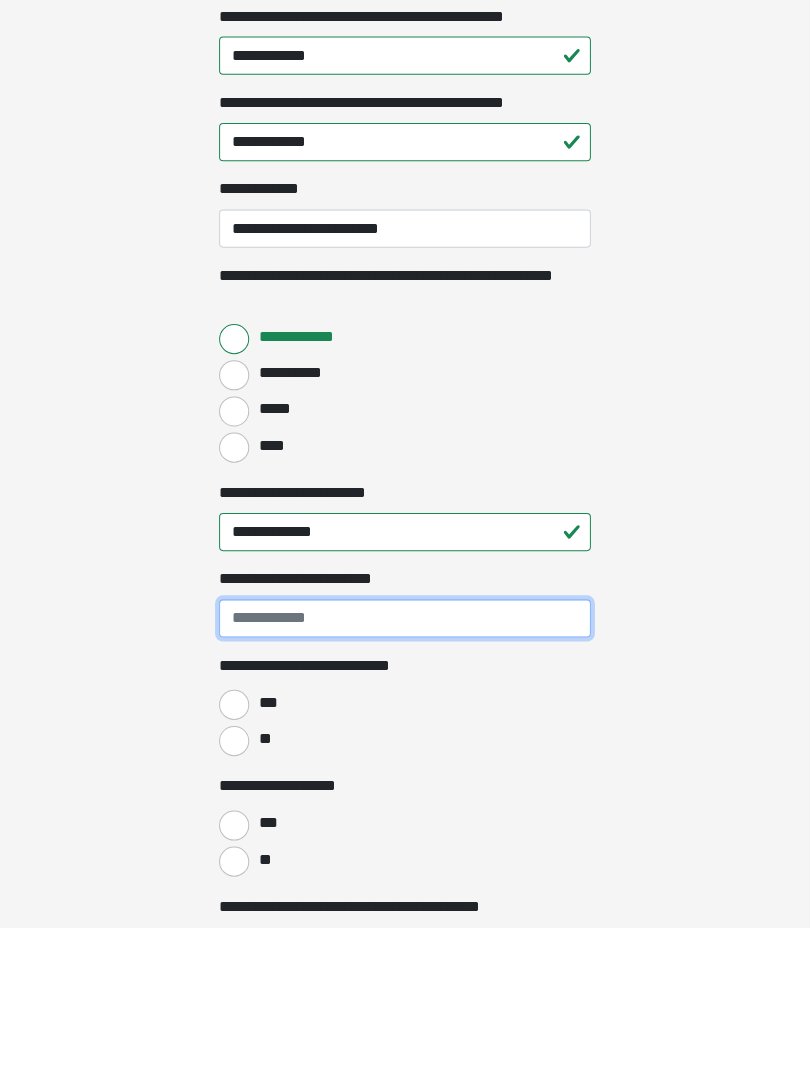 click on "**********" at bounding box center [405, 772] 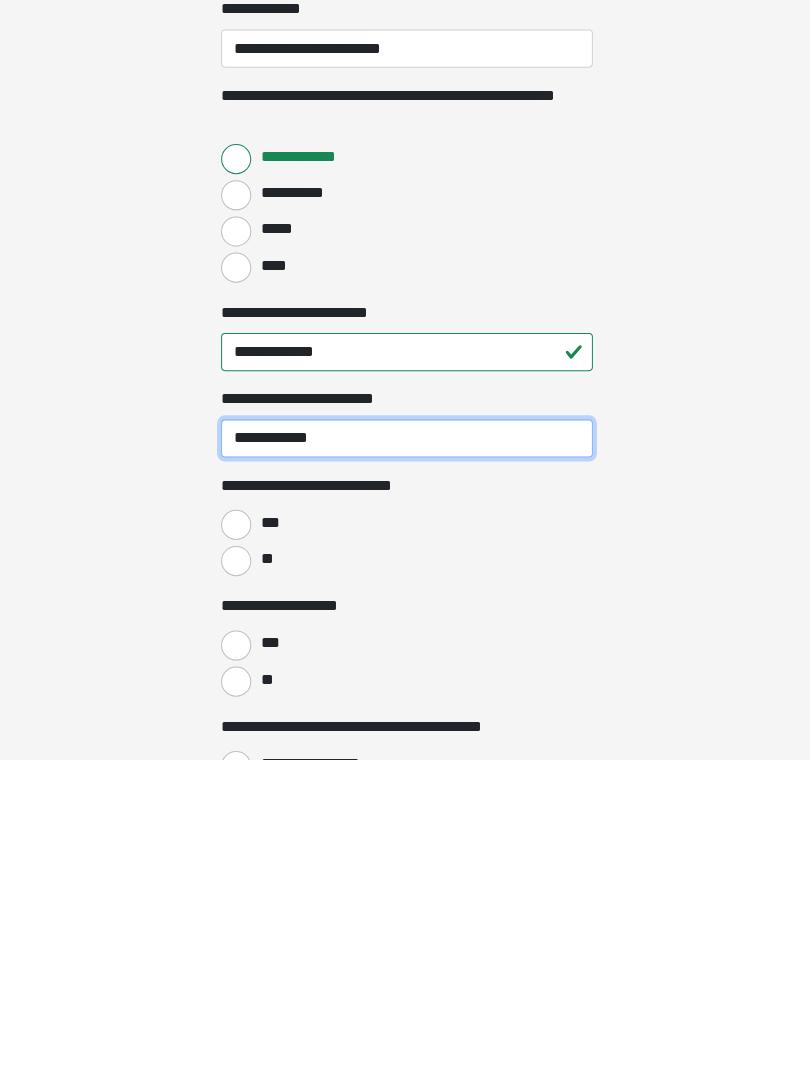 type on "**********" 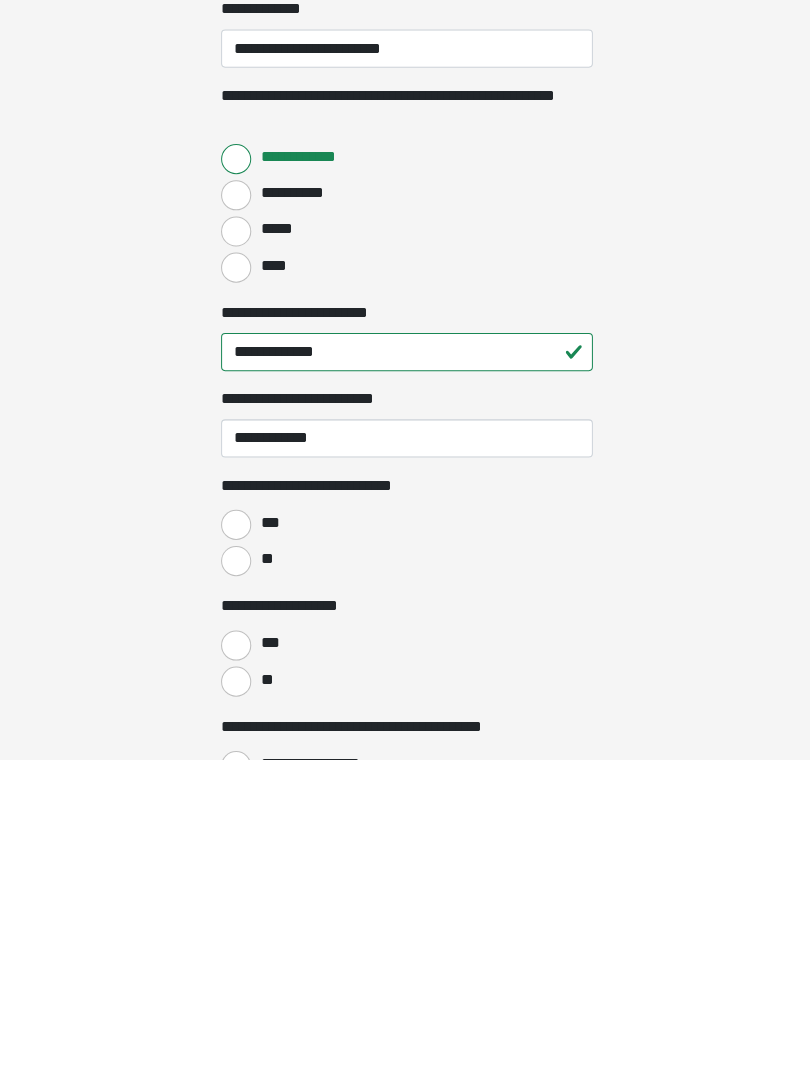 click on "**" at bounding box center [235, 882] 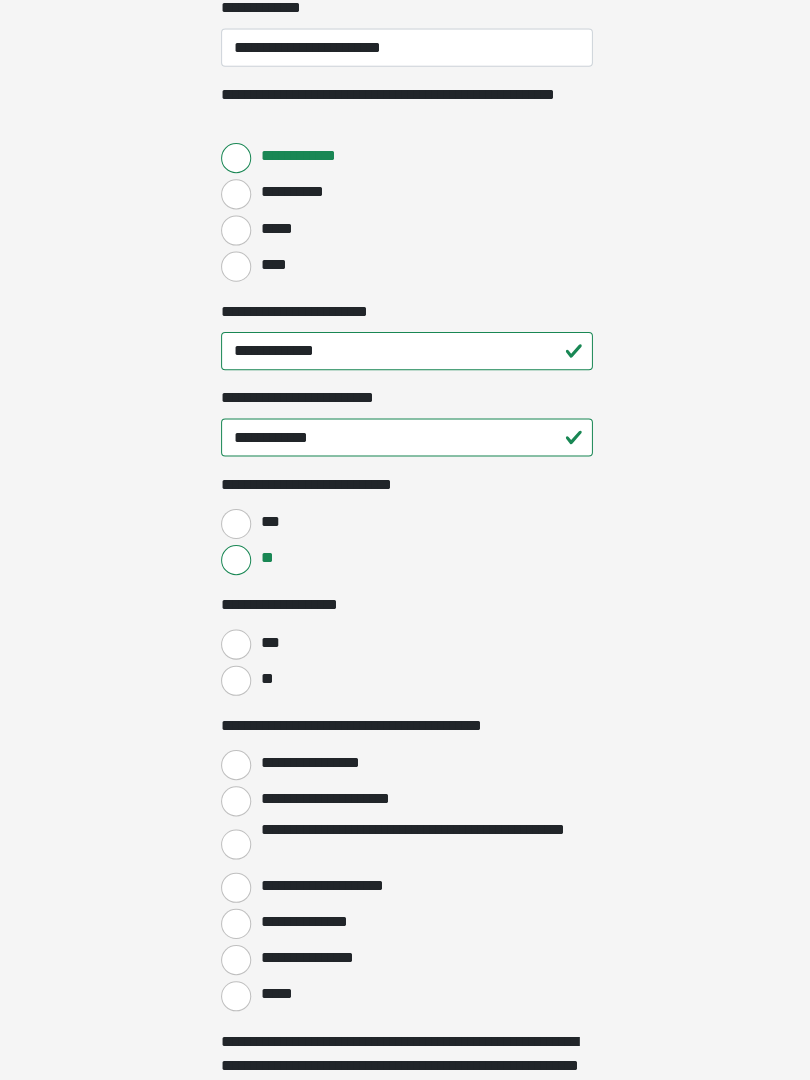 click on "**" at bounding box center (235, 682) 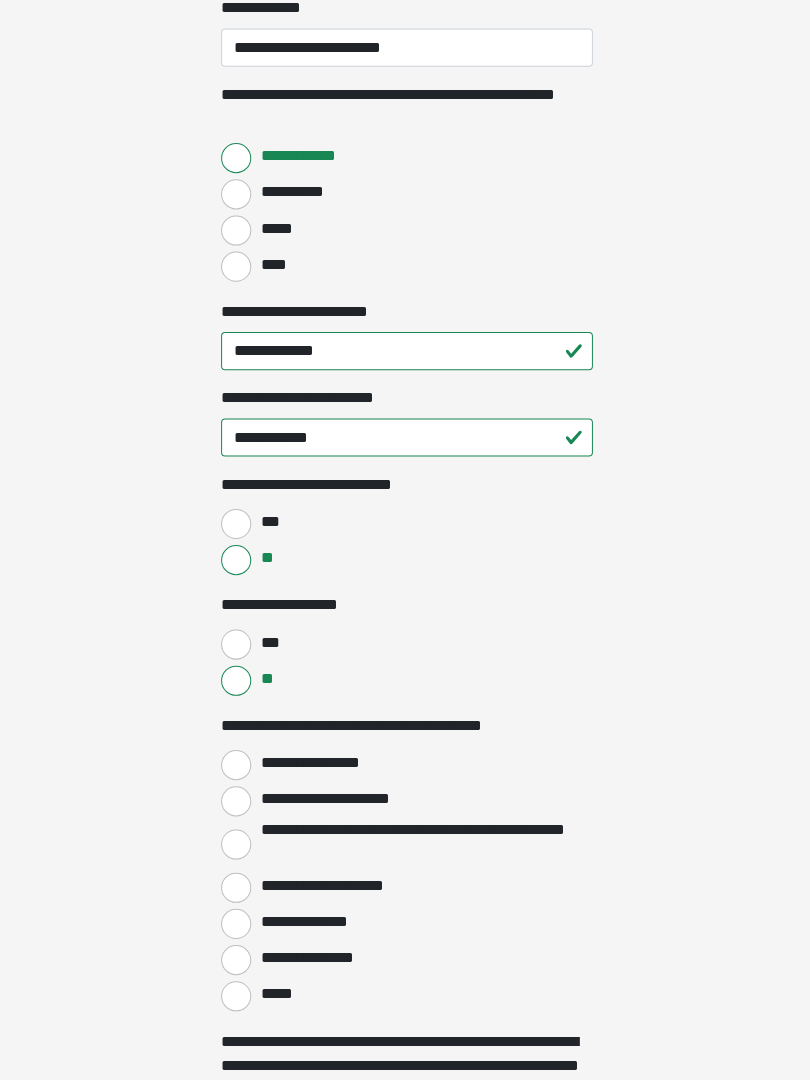 click on "**********" at bounding box center [235, 802] 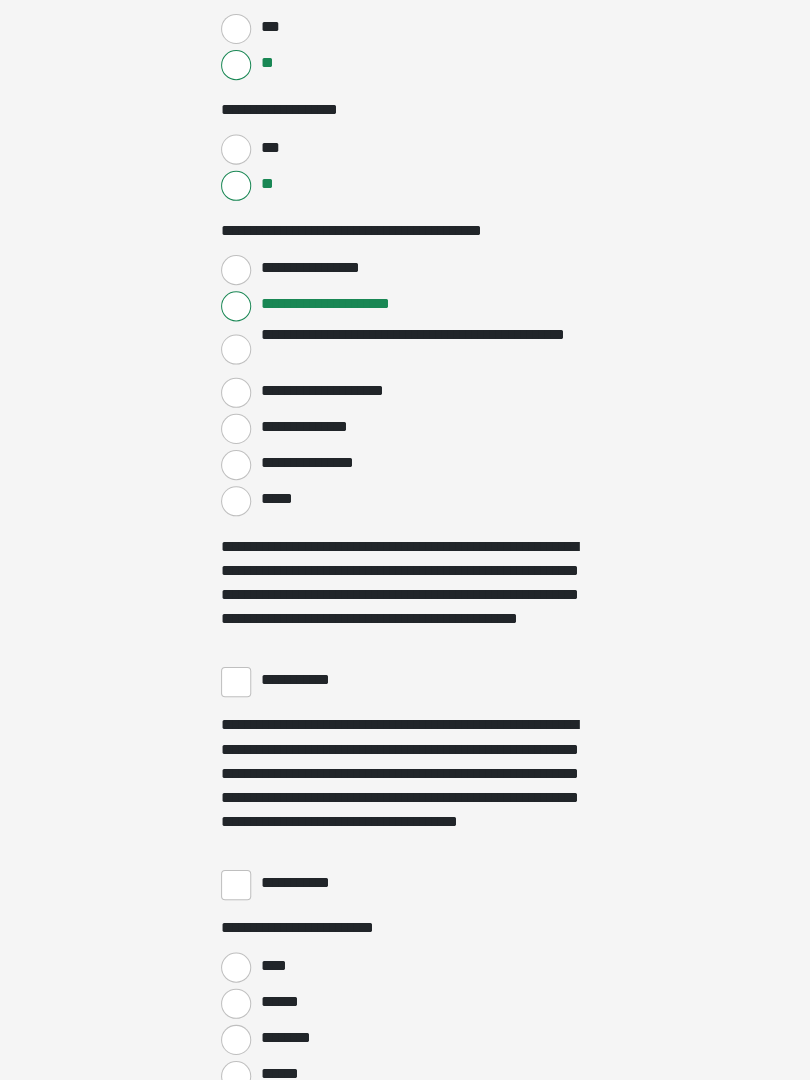 click on "**********" at bounding box center (235, 684) 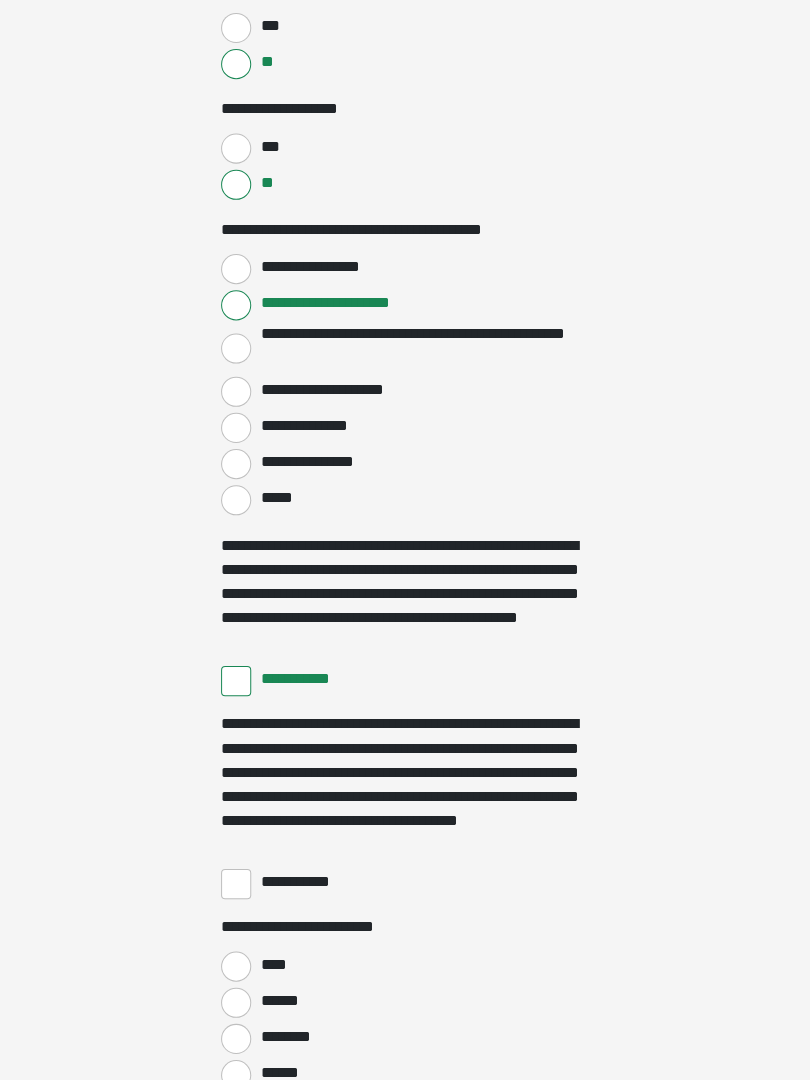 click on "**********" at bounding box center [235, 885] 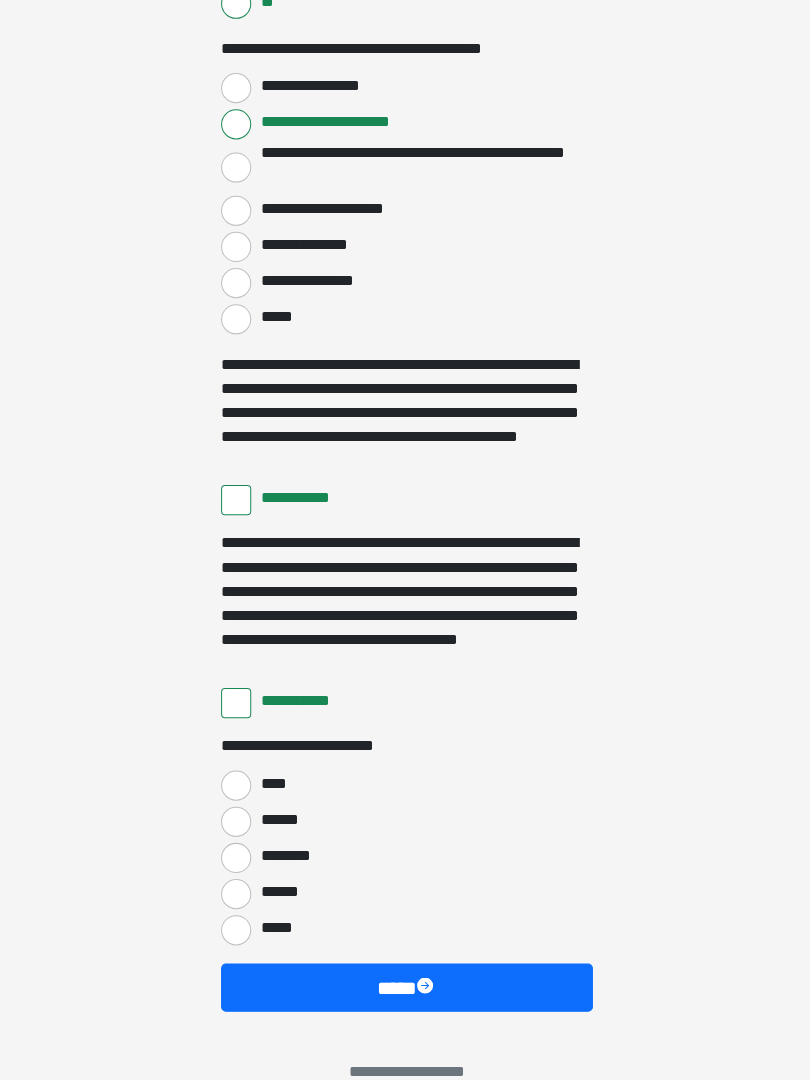 scroll, scrollTop: 3397, scrollLeft: 0, axis: vertical 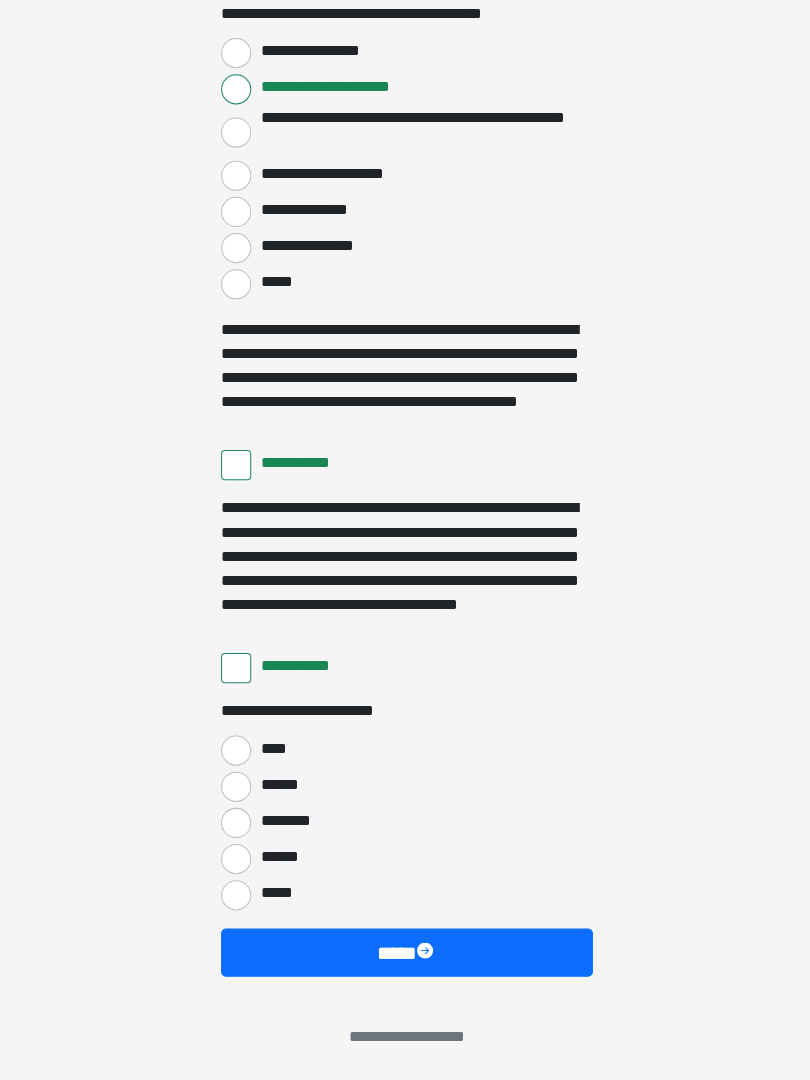 click on "****" at bounding box center [235, 752] 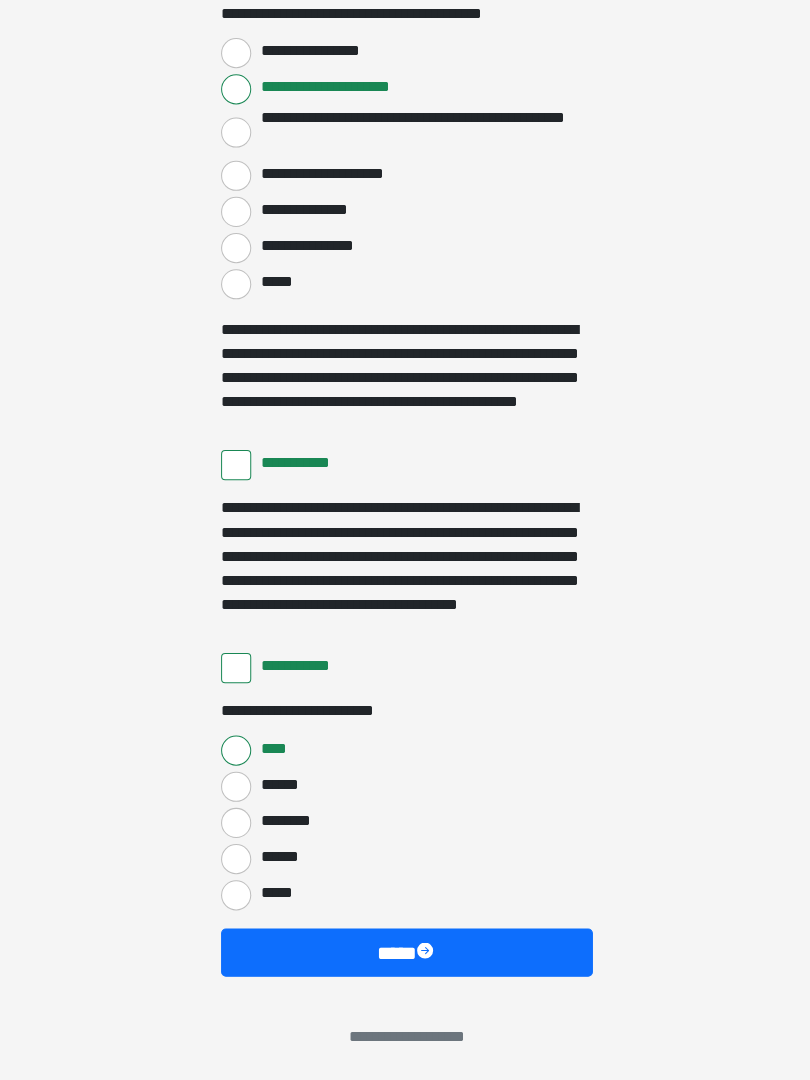 click on "****" at bounding box center (405, 953) 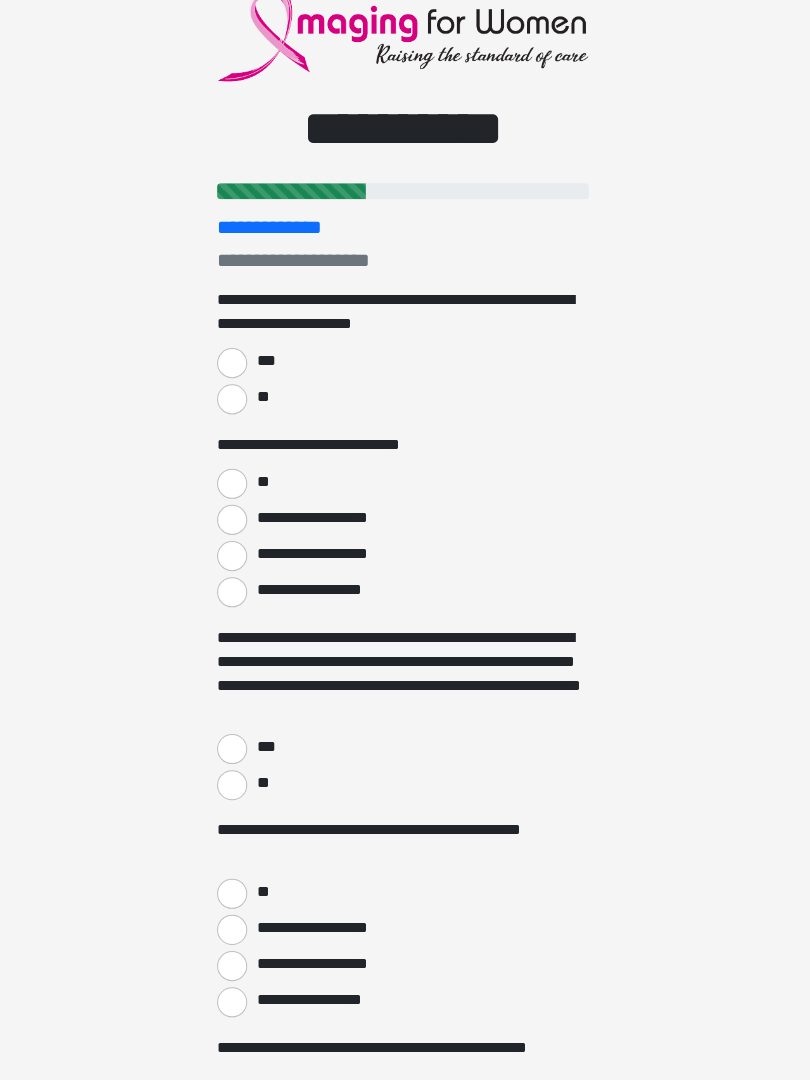 scroll, scrollTop: 62, scrollLeft: 0, axis: vertical 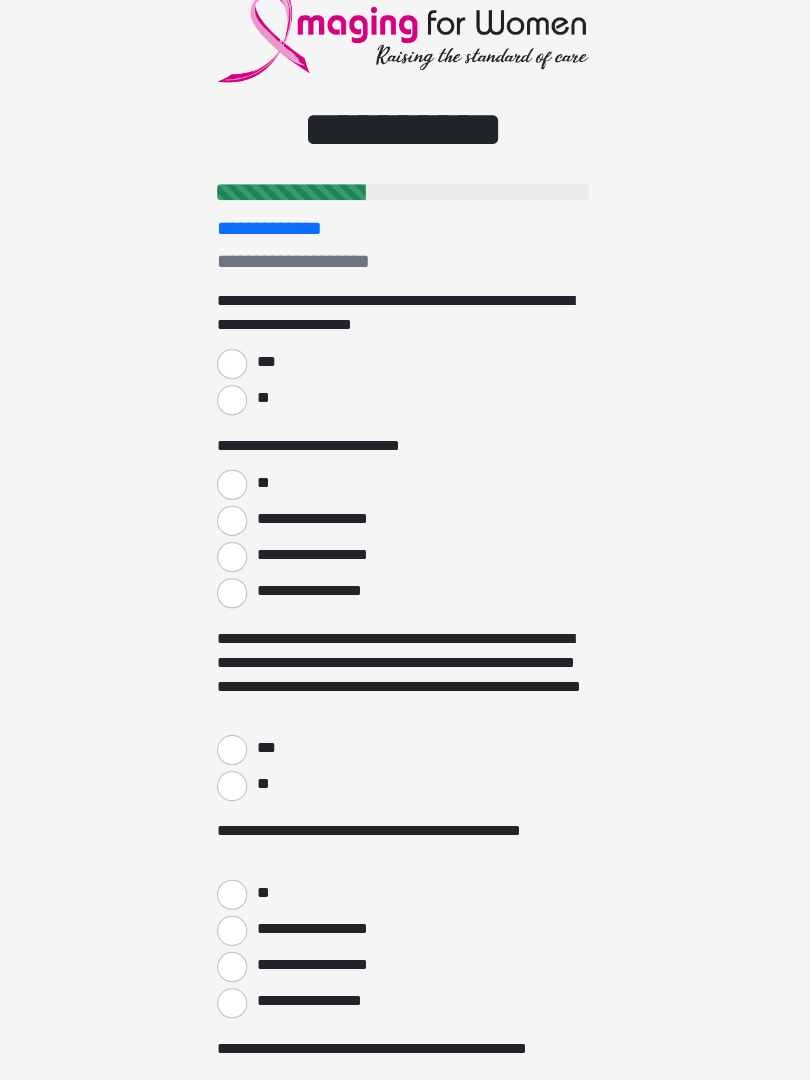 click on "**" at bounding box center [235, 403] 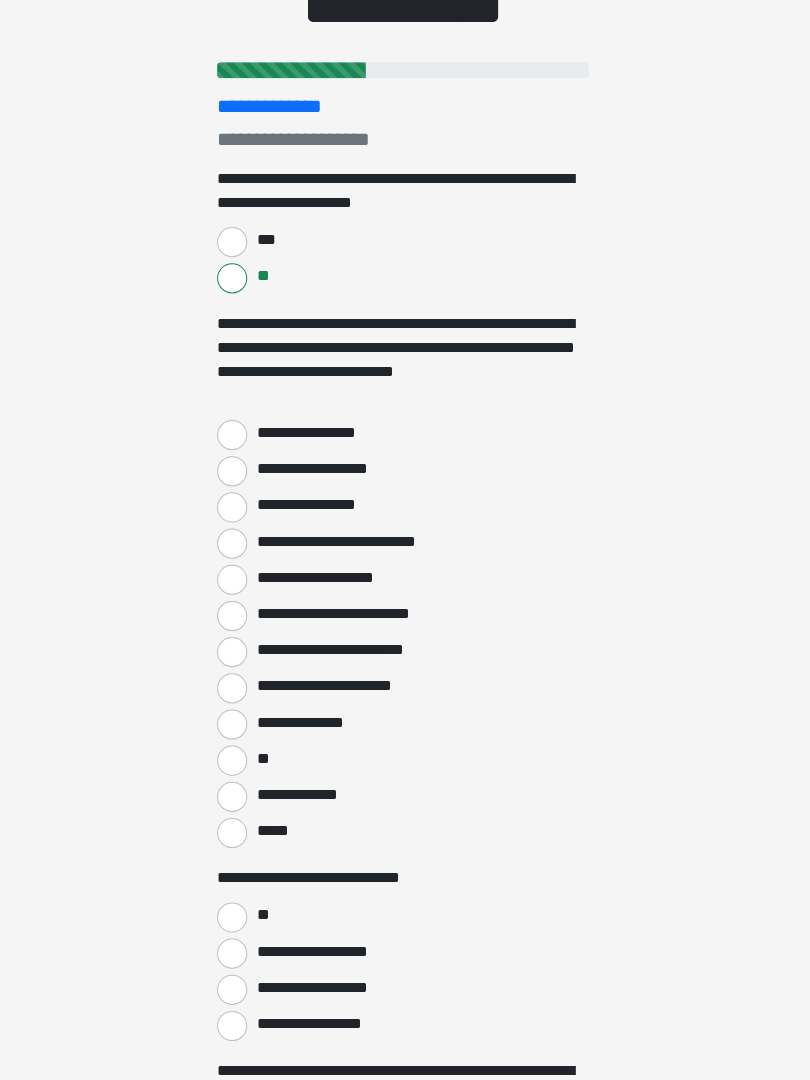 scroll, scrollTop: 187, scrollLeft: 0, axis: vertical 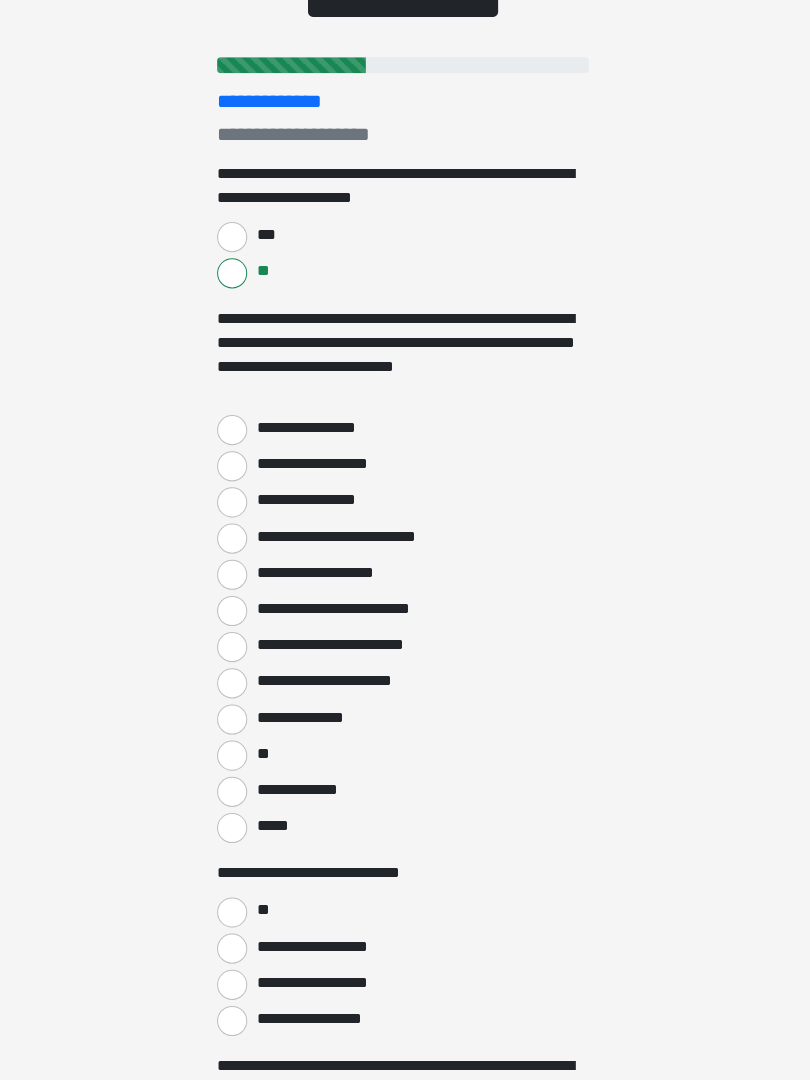 click on "**********" at bounding box center (235, 470) 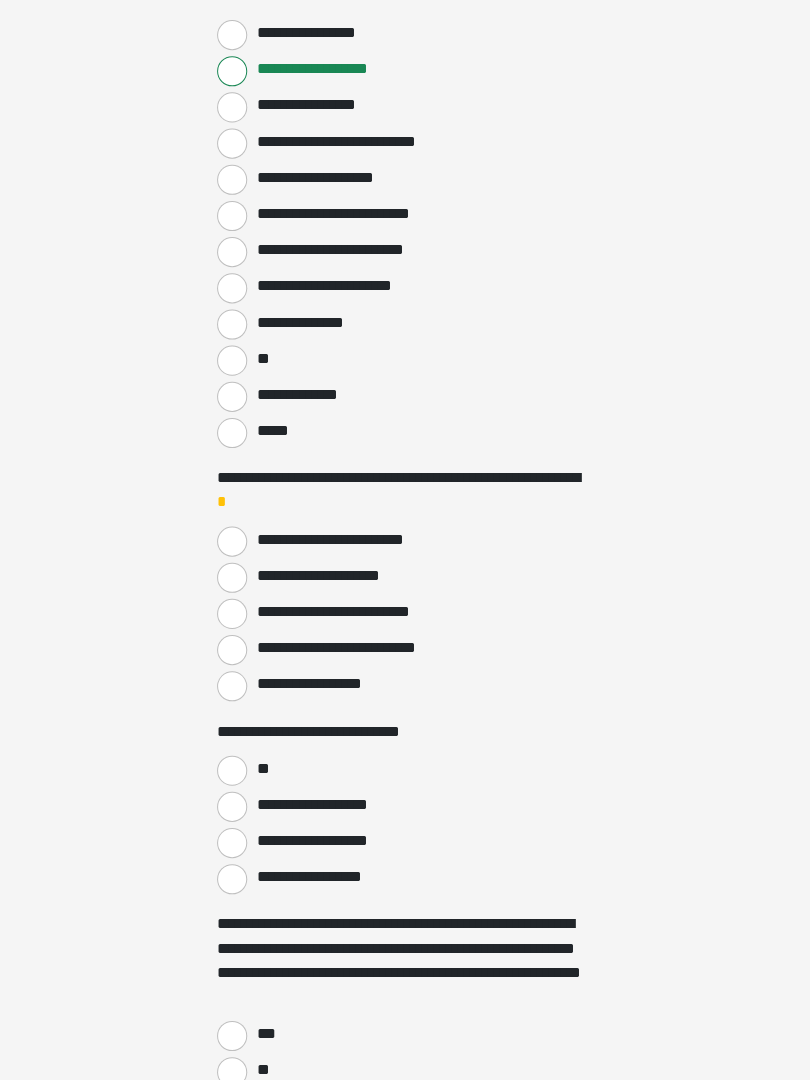 scroll, scrollTop: 591, scrollLeft: 0, axis: vertical 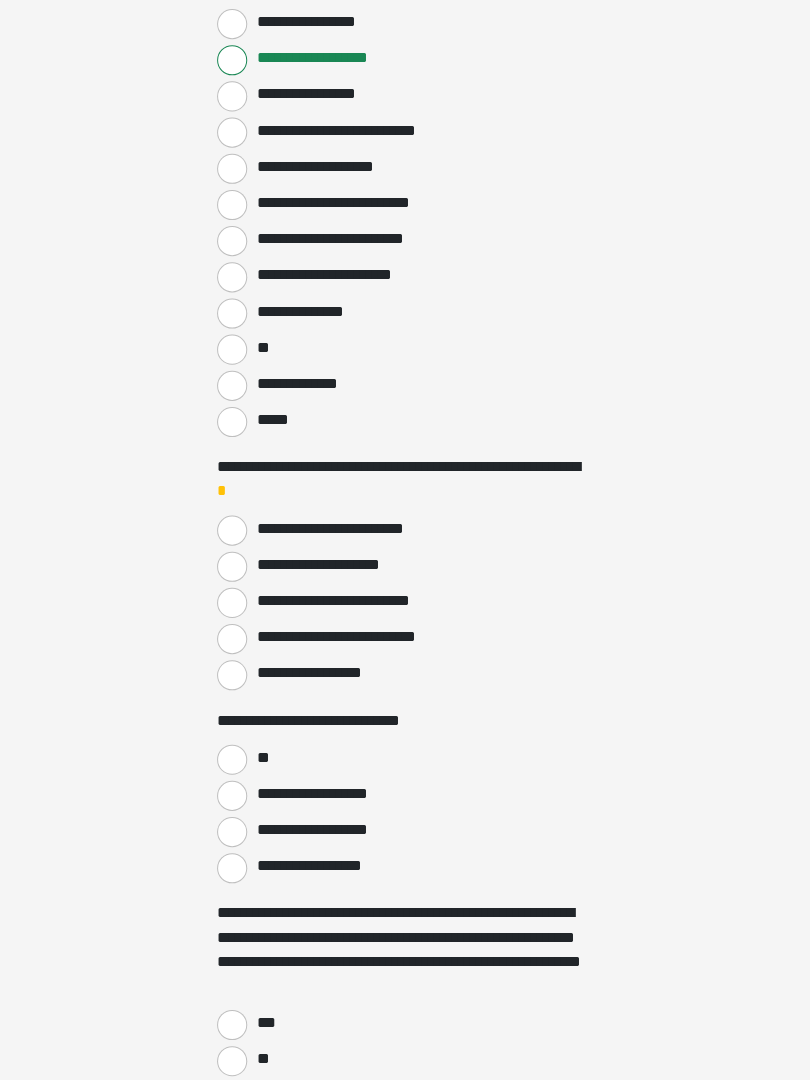 click on "**********" at bounding box center [235, 605] 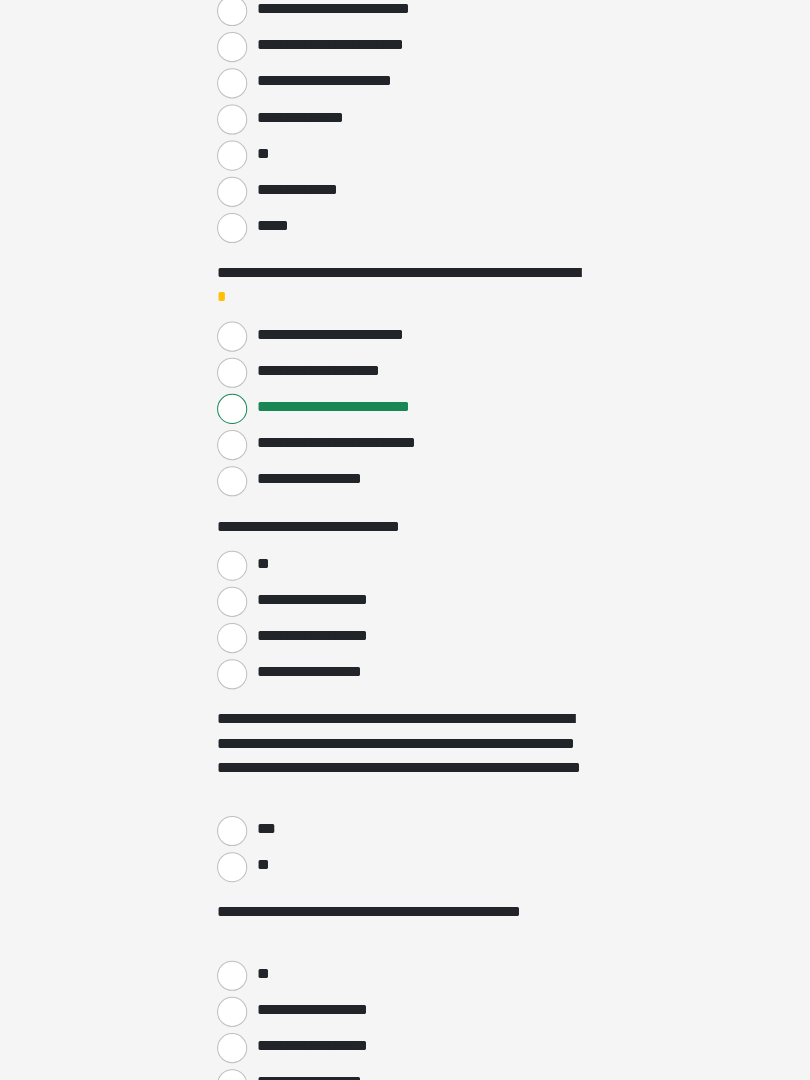click on "**" at bounding box center (235, 569) 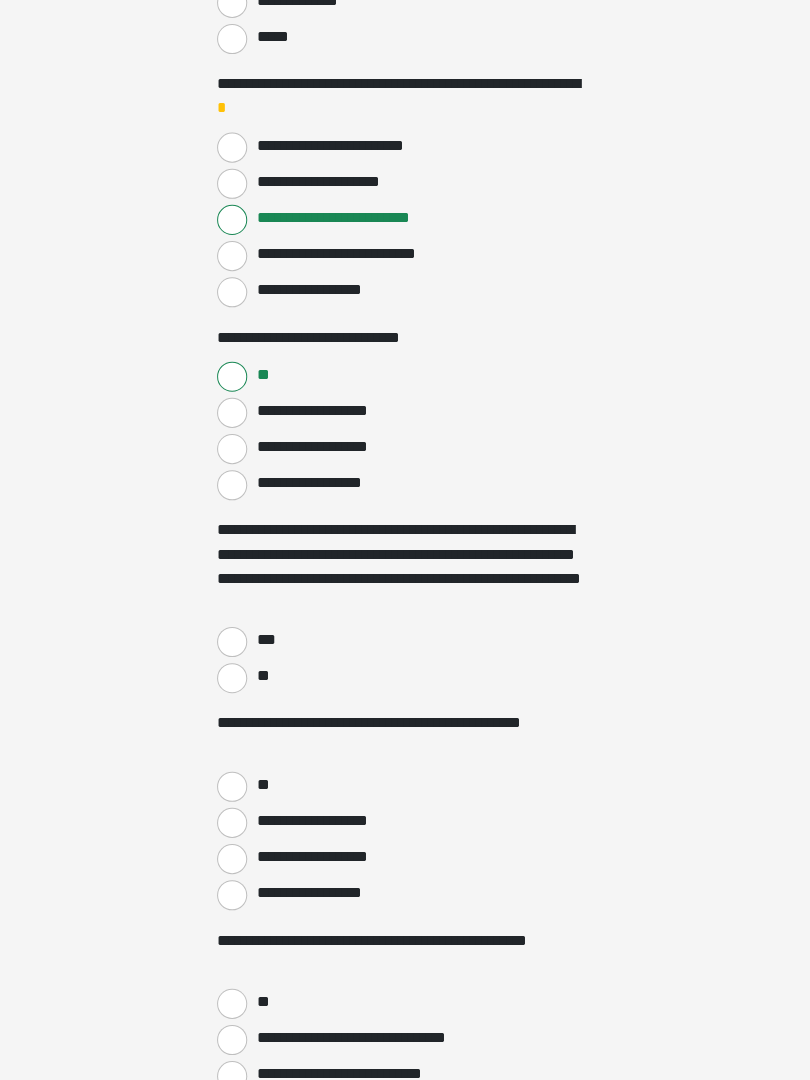 scroll, scrollTop: 978, scrollLeft: 0, axis: vertical 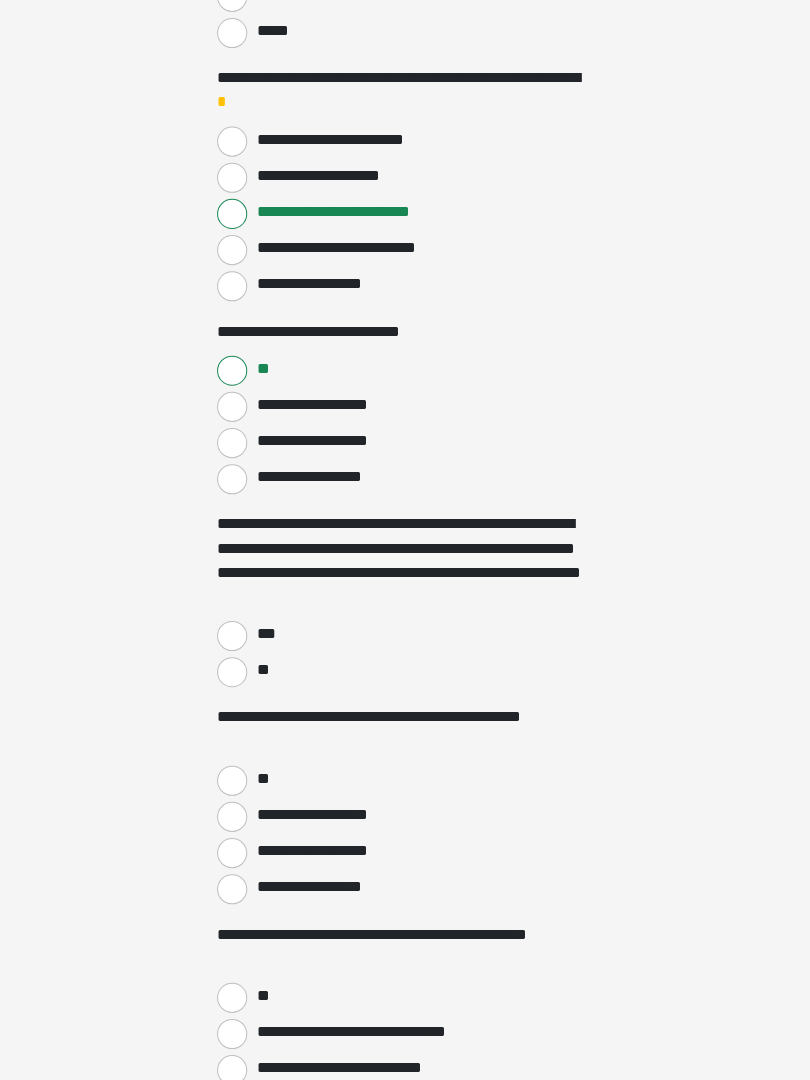 click on "***" at bounding box center [235, 639] 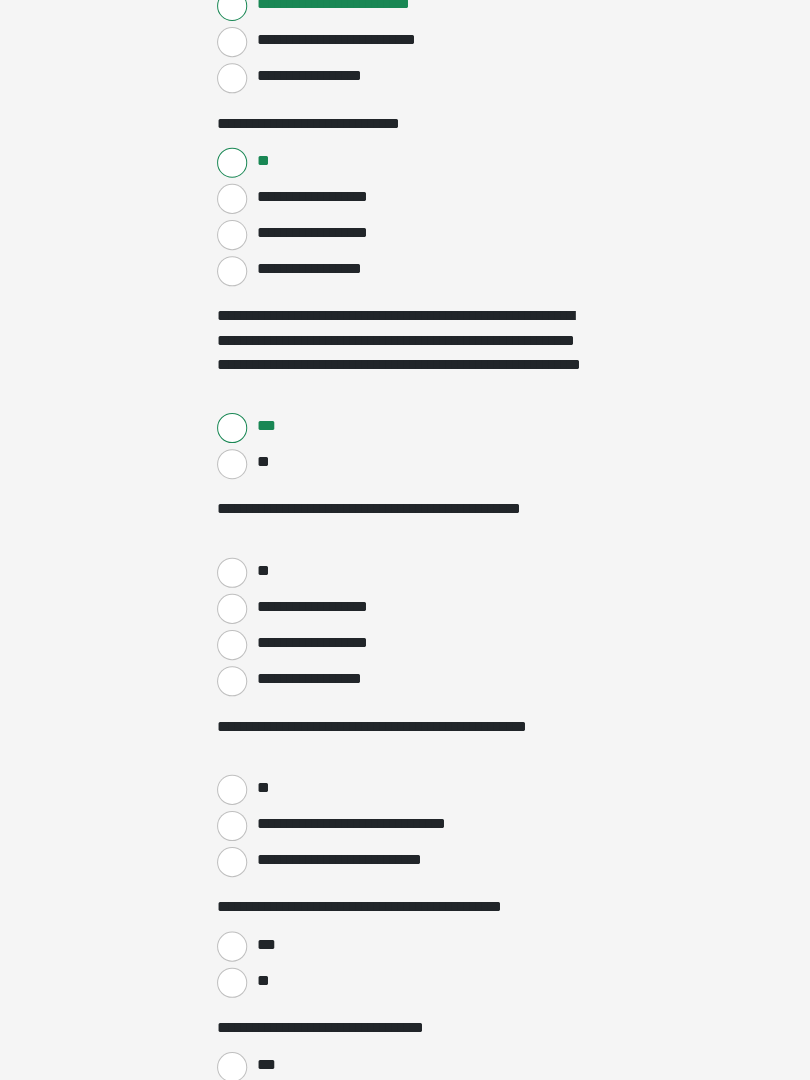 scroll, scrollTop: 1186, scrollLeft: 0, axis: vertical 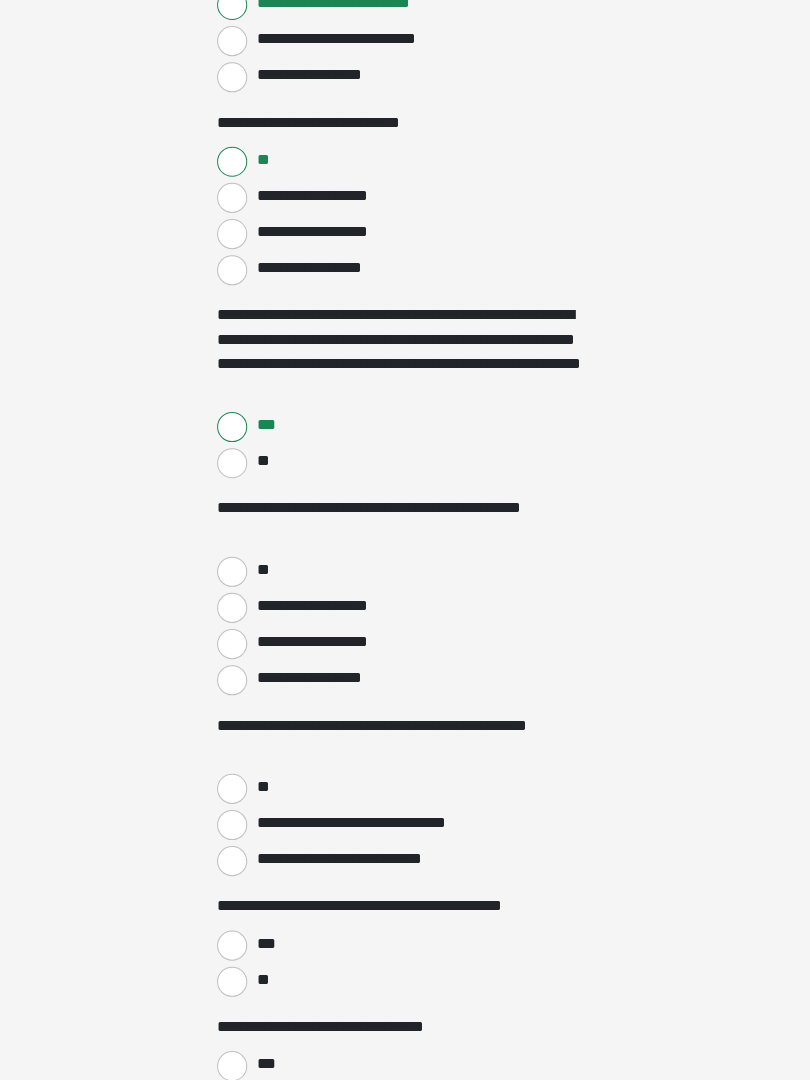 click on "**" at bounding box center (235, 575) 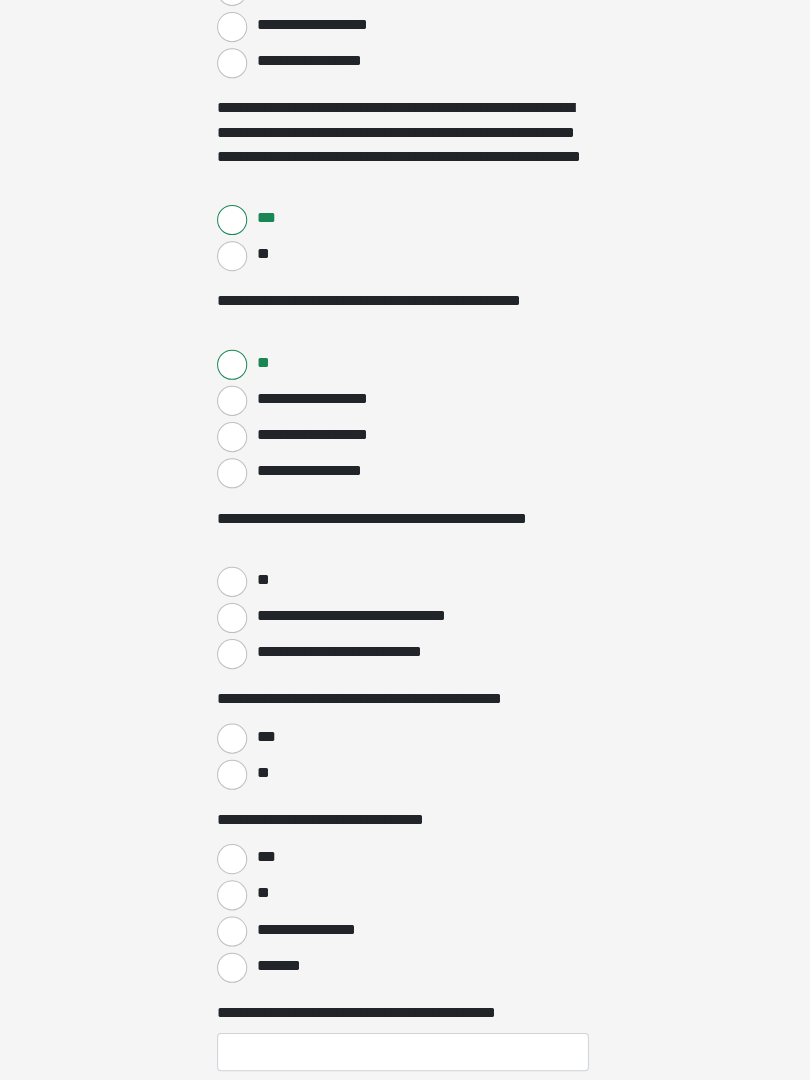 scroll, scrollTop: 1393, scrollLeft: 0, axis: vertical 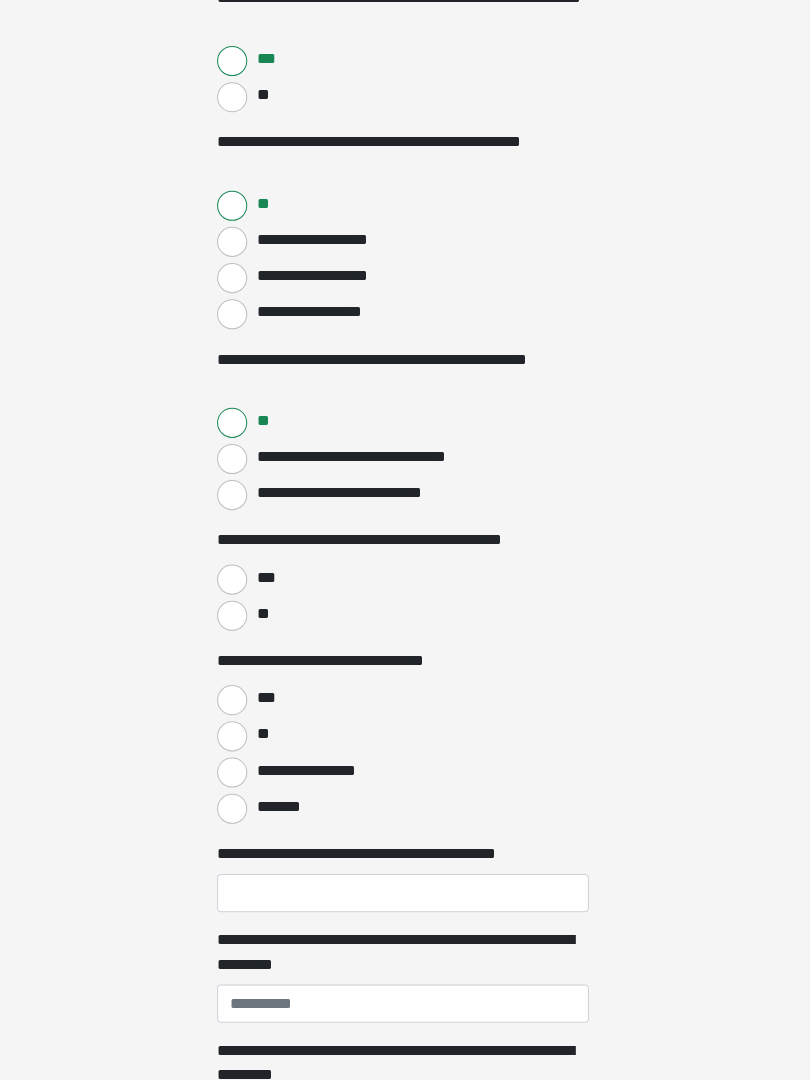 click on "**" at bounding box center [235, 618] 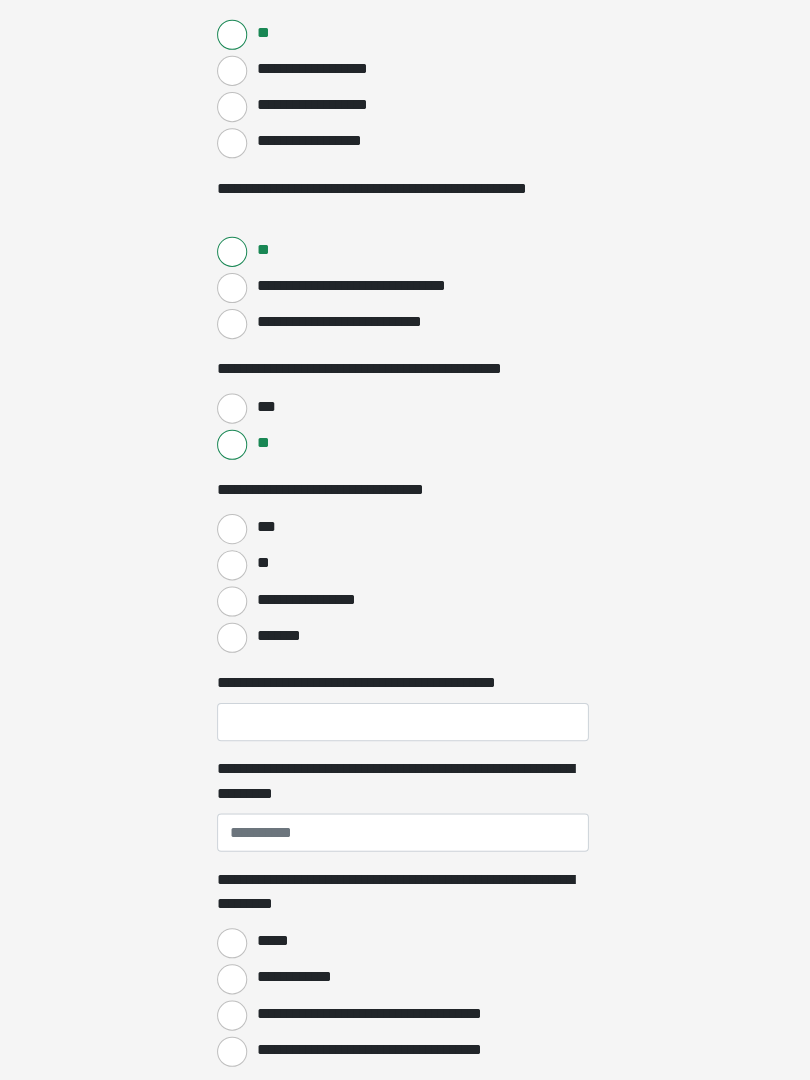 scroll, scrollTop: 1722, scrollLeft: 0, axis: vertical 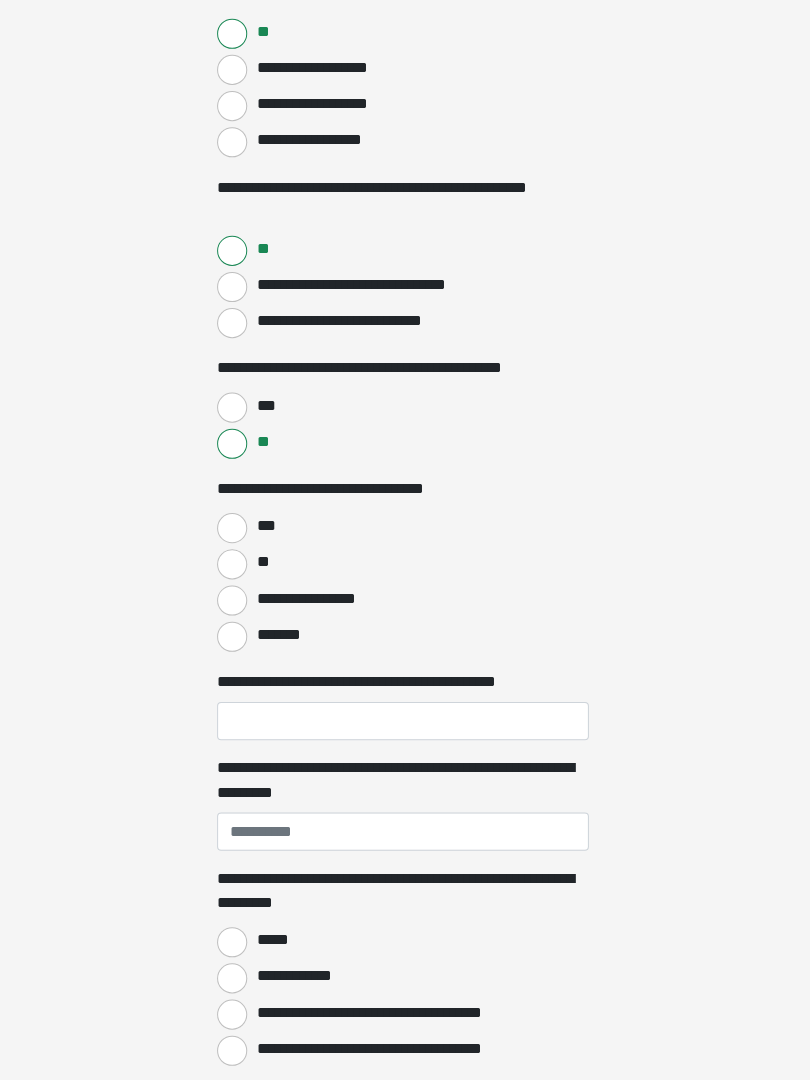 click on "**" at bounding box center [235, 567] 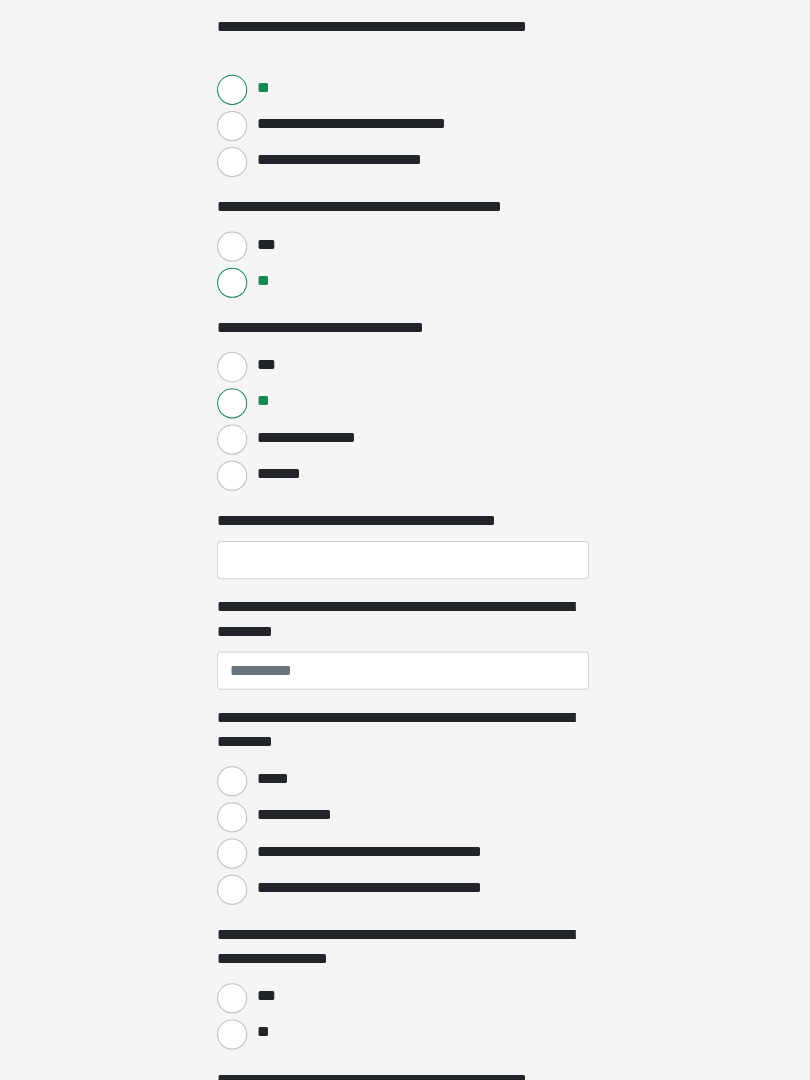 scroll, scrollTop: 1901, scrollLeft: 0, axis: vertical 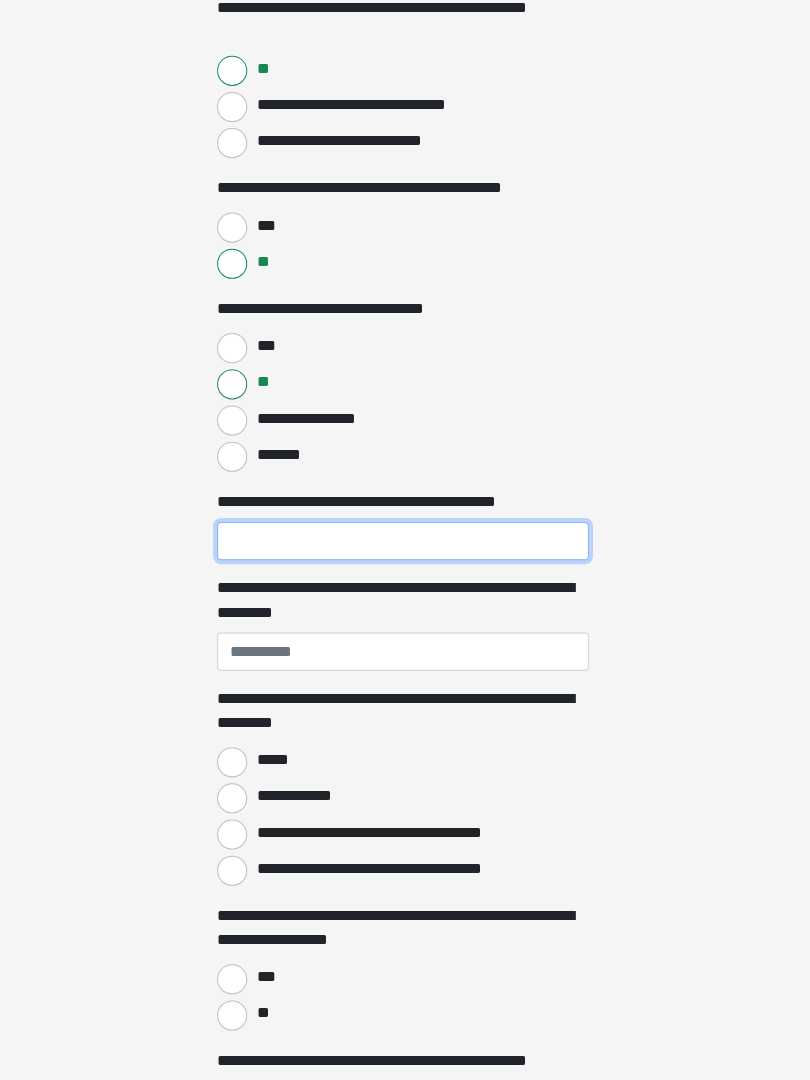 click on "**********" at bounding box center [405, 544] 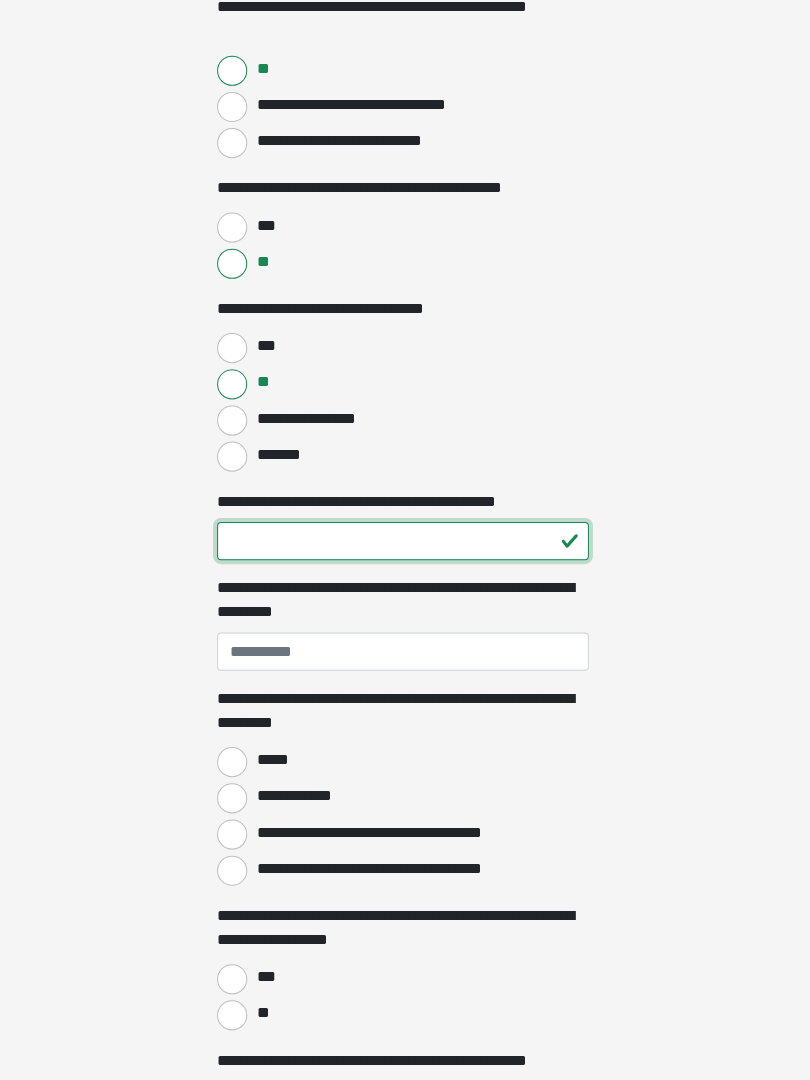 type on "**" 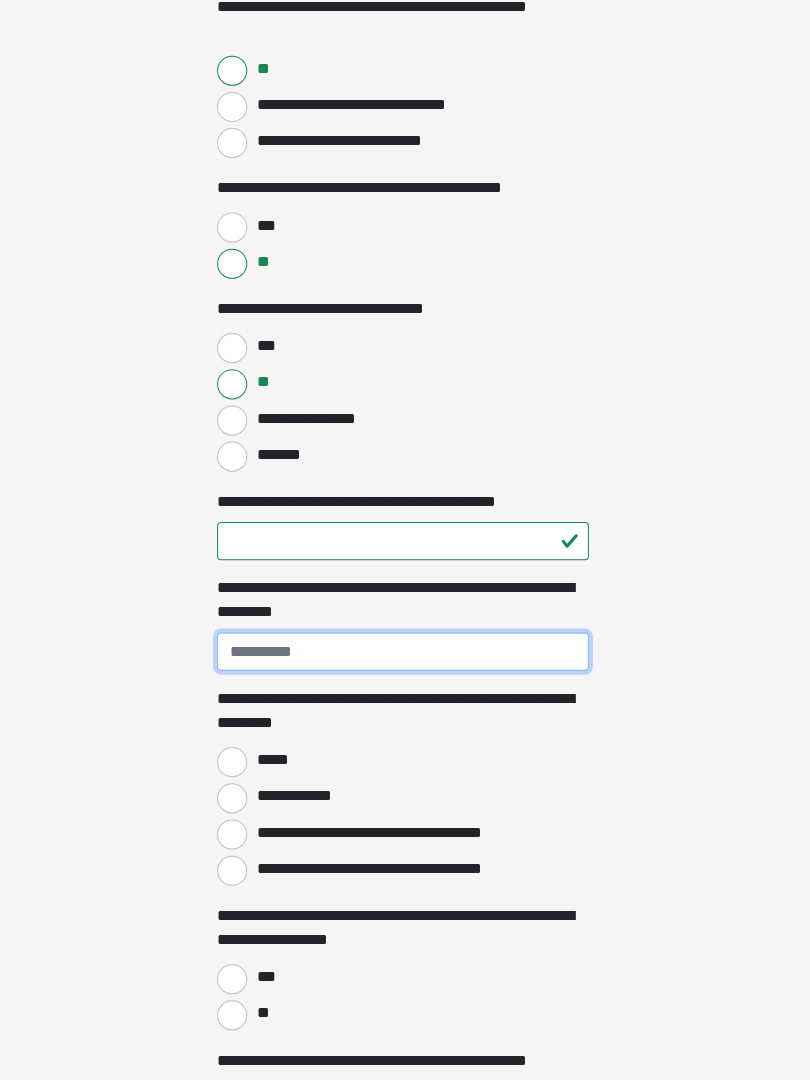 click on "**********" at bounding box center (405, 654) 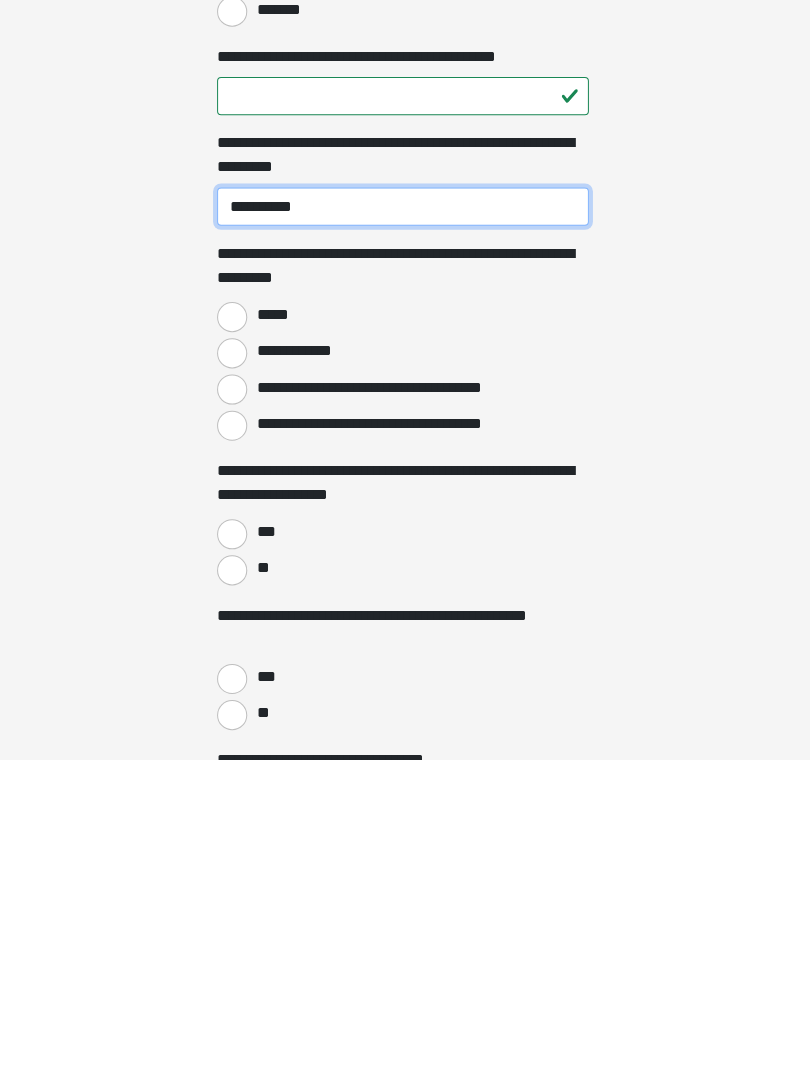 type on "**********" 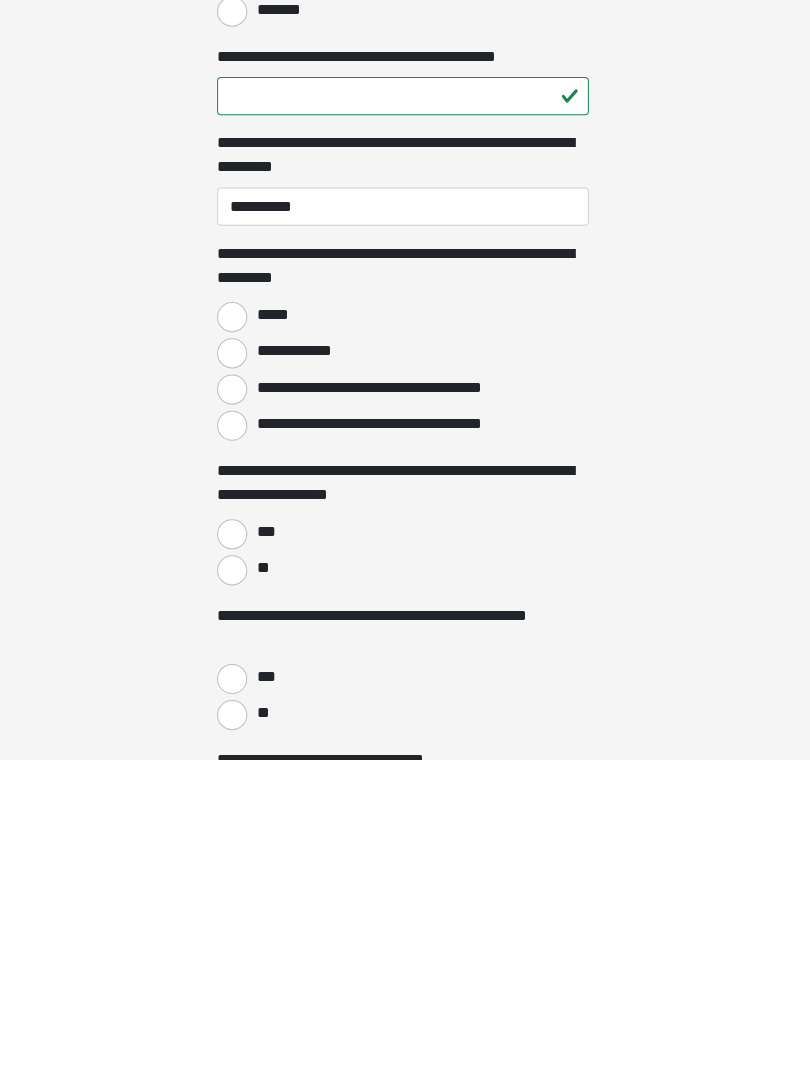 click on "*****" at bounding box center [235, 639] 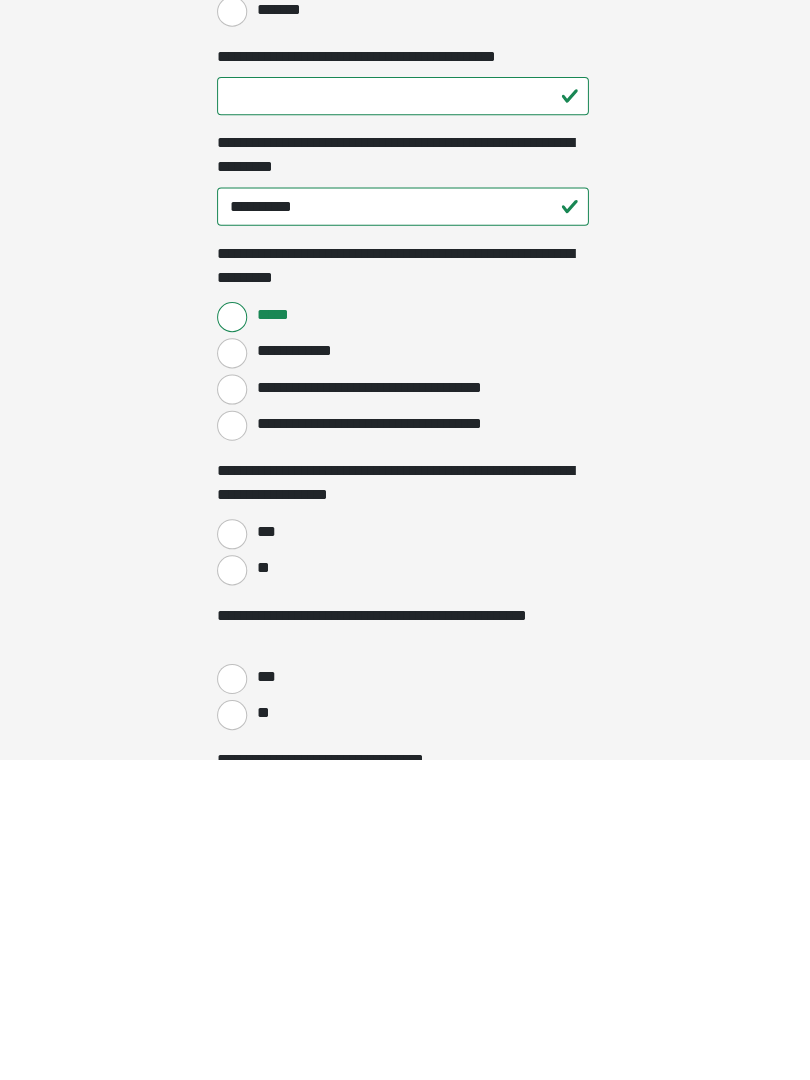 scroll, scrollTop: 2345, scrollLeft: 0, axis: vertical 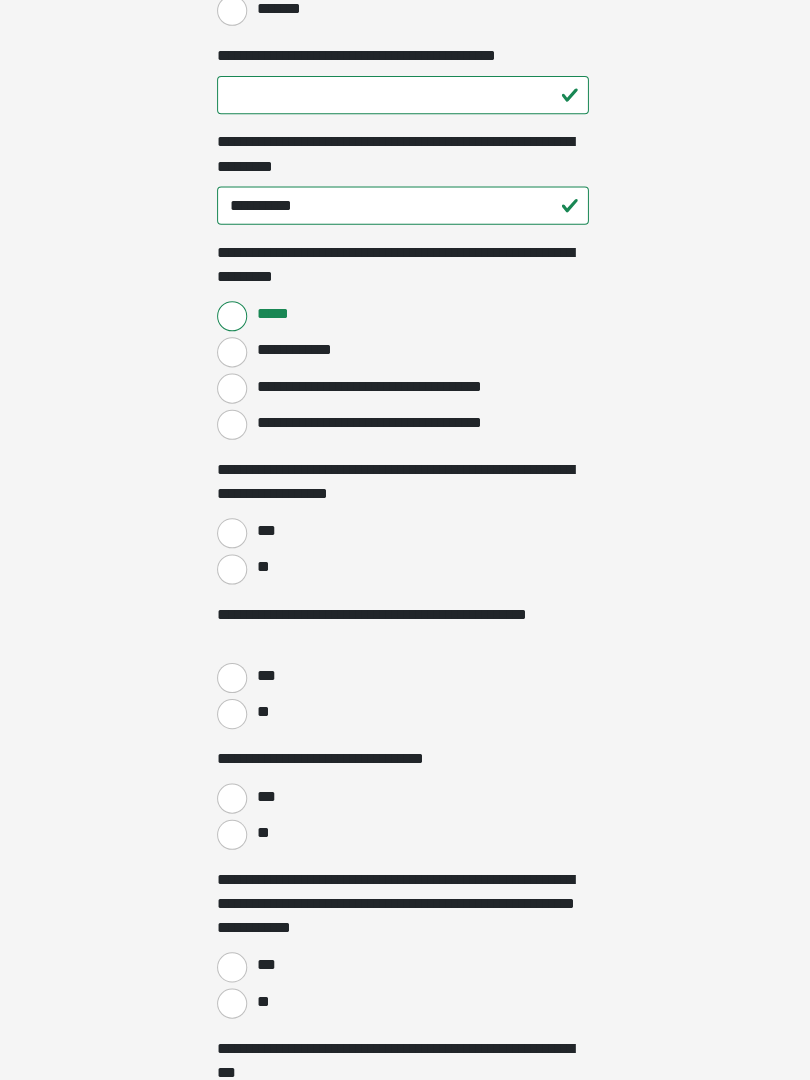 click on "**" at bounding box center (235, 572) 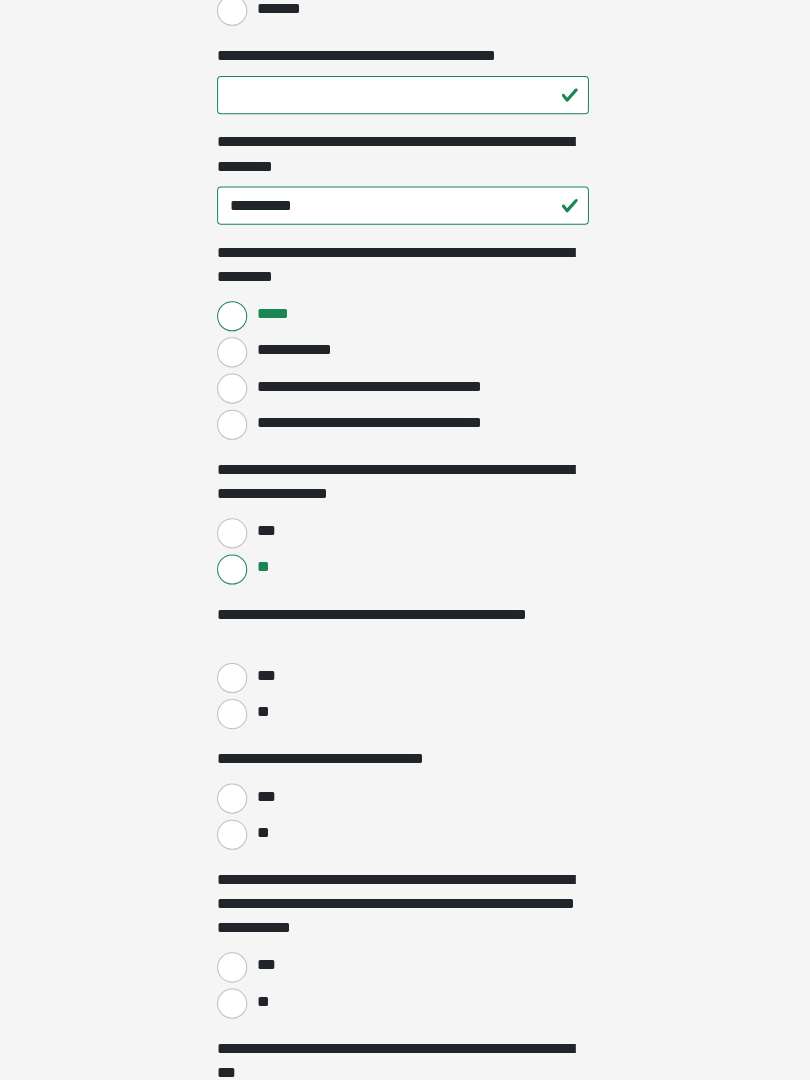 click on "**" at bounding box center (235, 716) 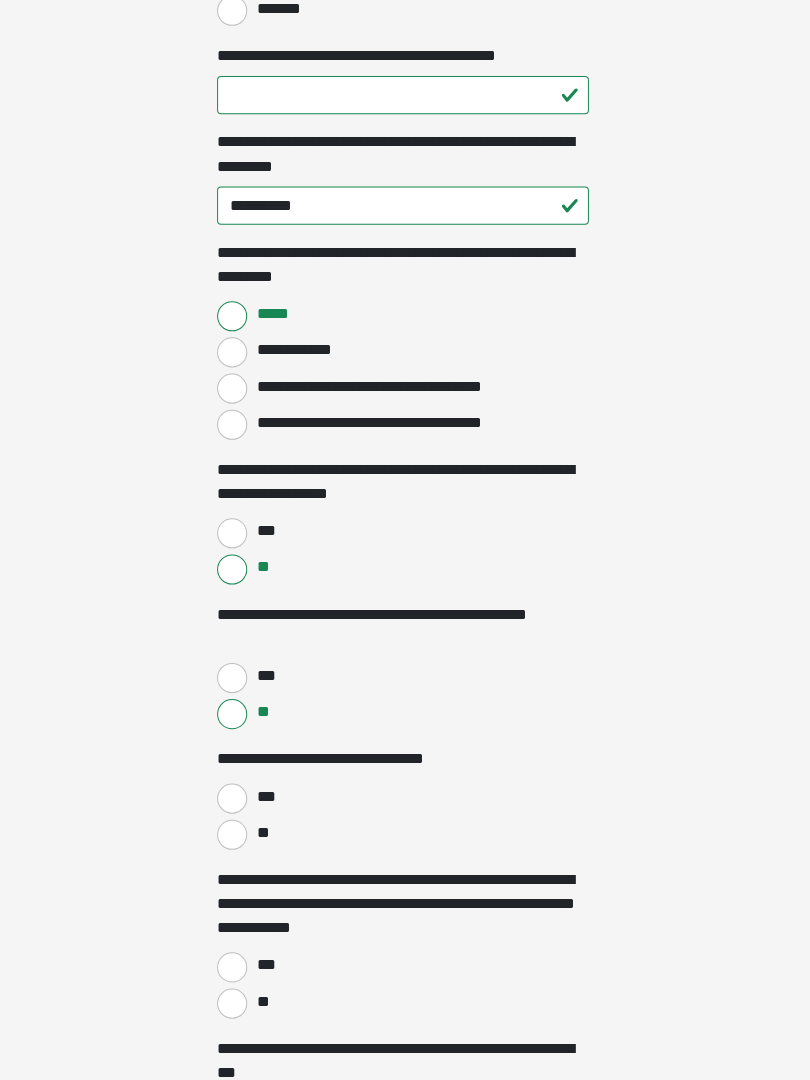 click on "***" at bounding box center (235, 800) 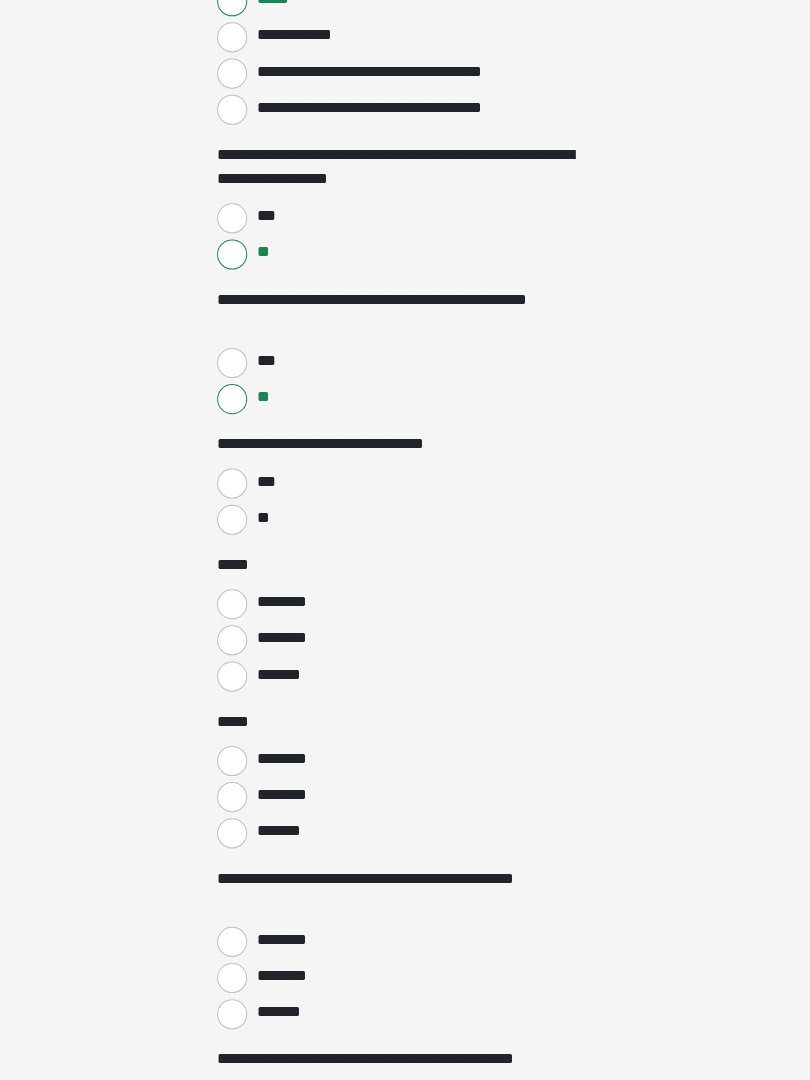 scroll, scrollTop: 2661, scrollLeft: 0, axis: vertical 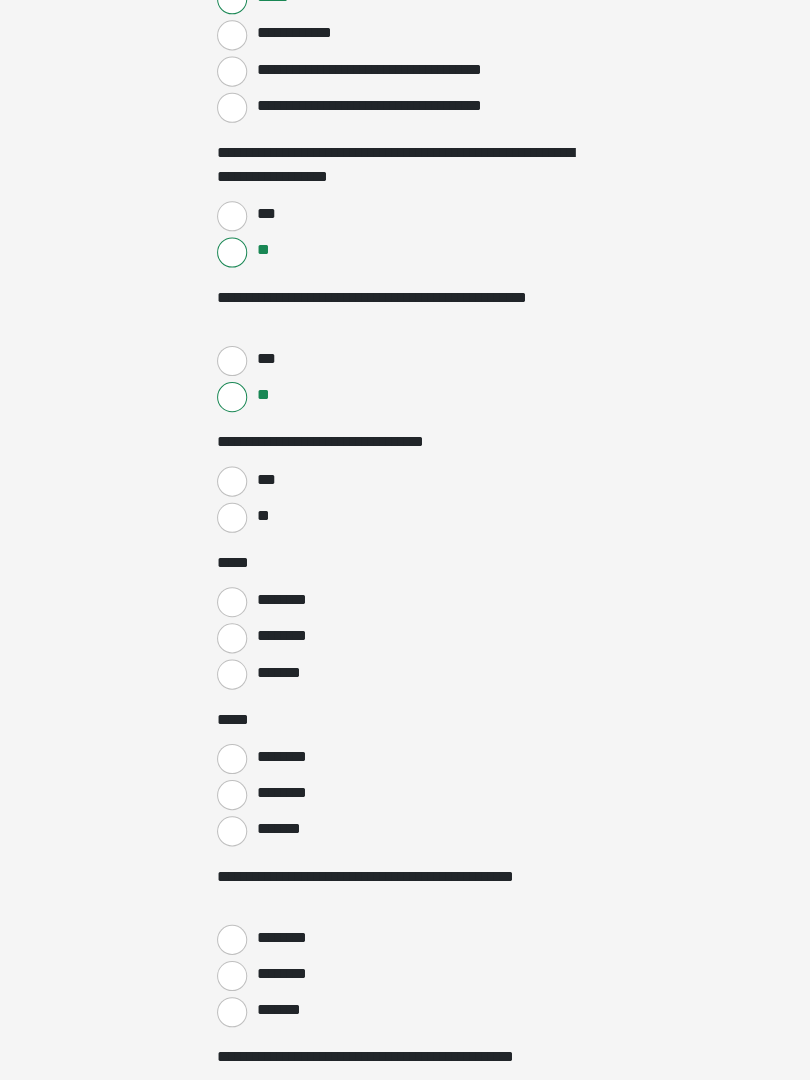 click on "********" at bounding box center [235, 604] 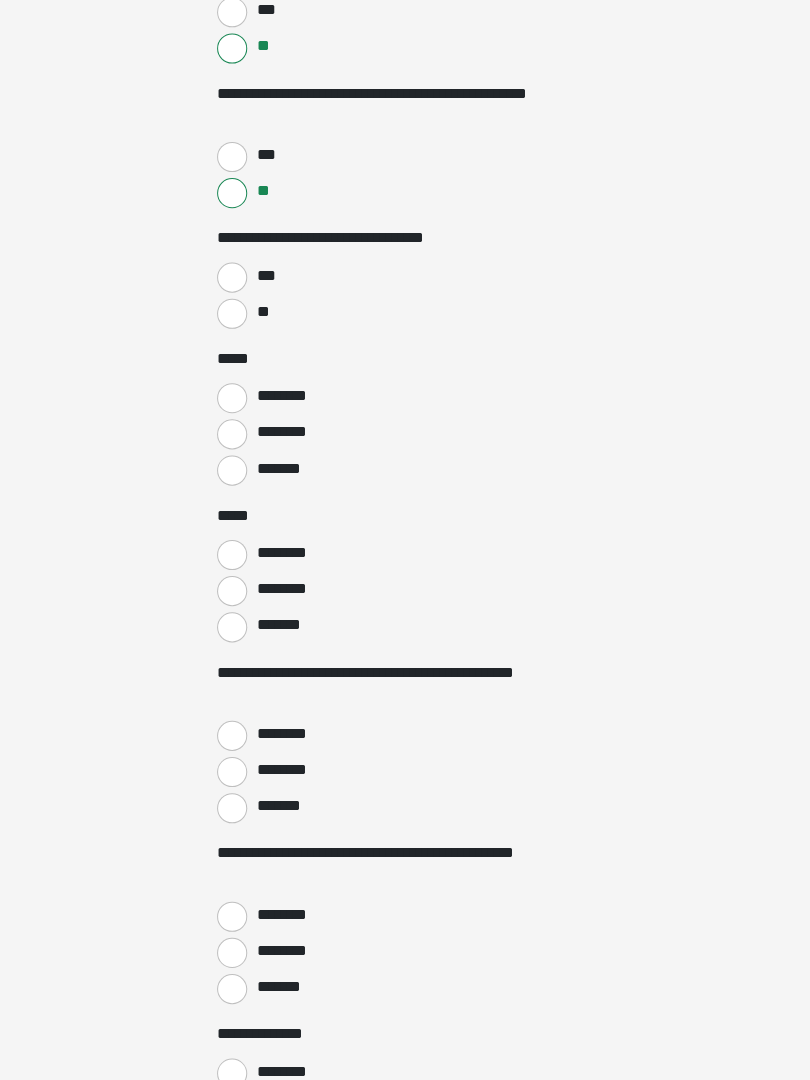 scroll, scrollTop: 2925, scrollLeft: 0, axis: vertical 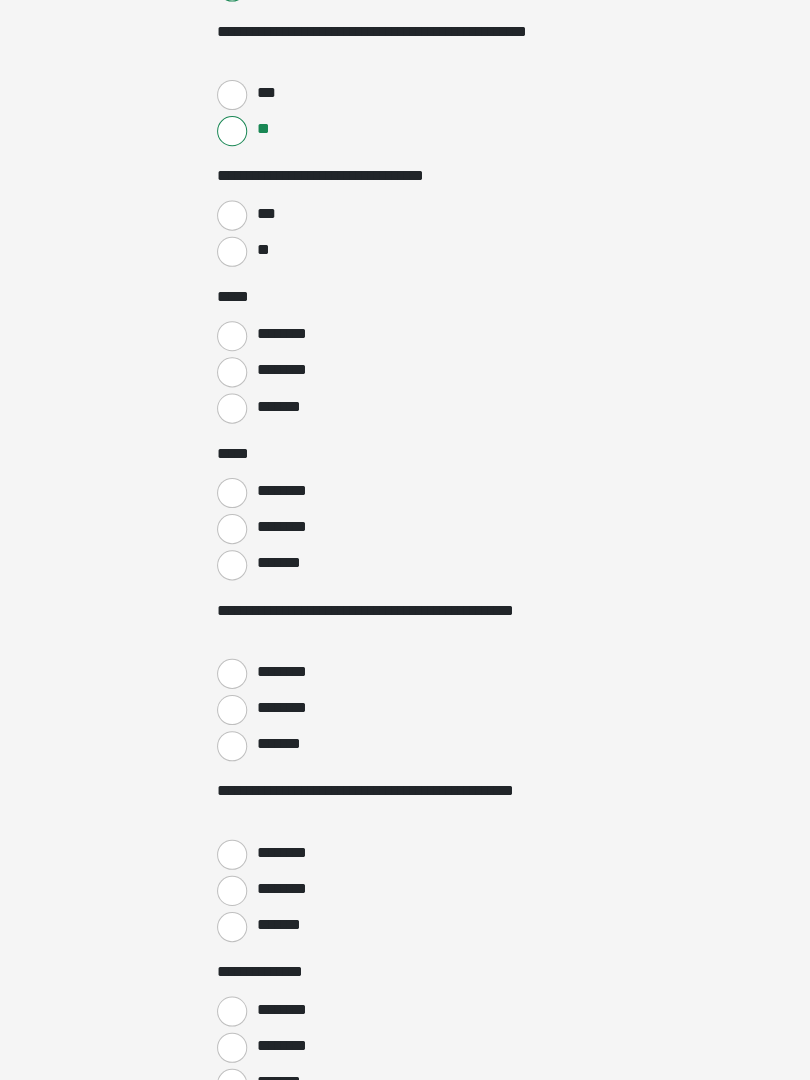 click on "********" at bounding box center [235, 676] 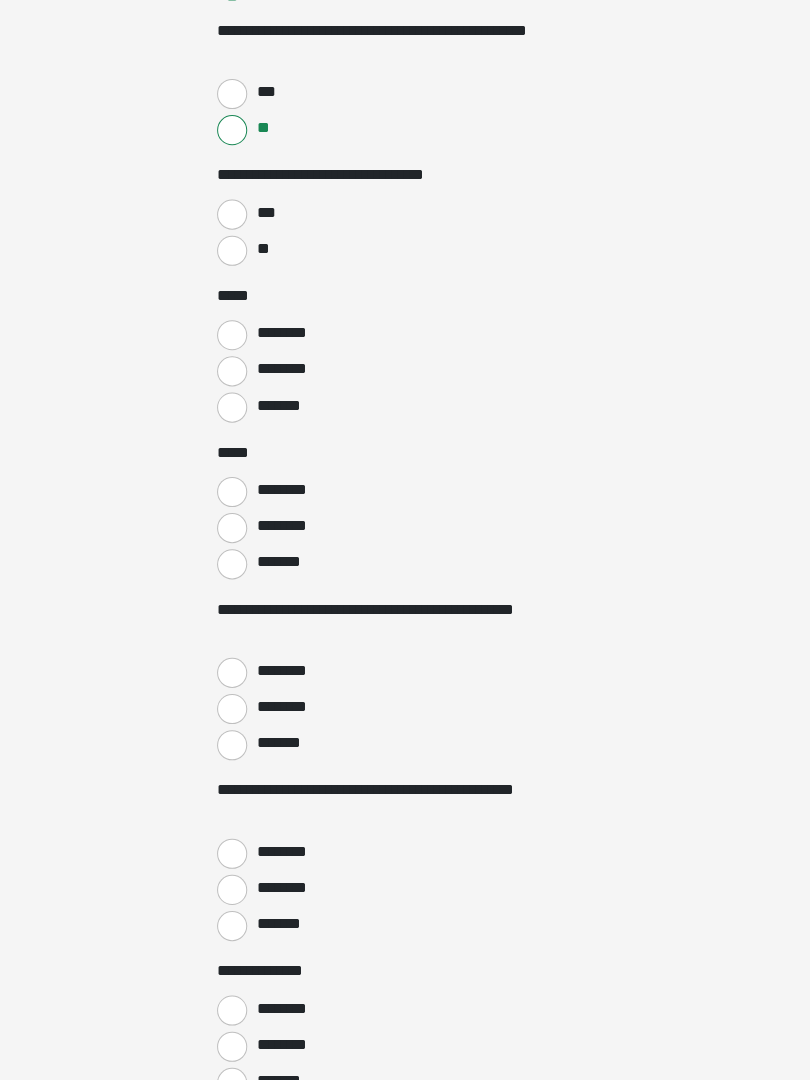 click on "********" at bounding box center (235, 855) 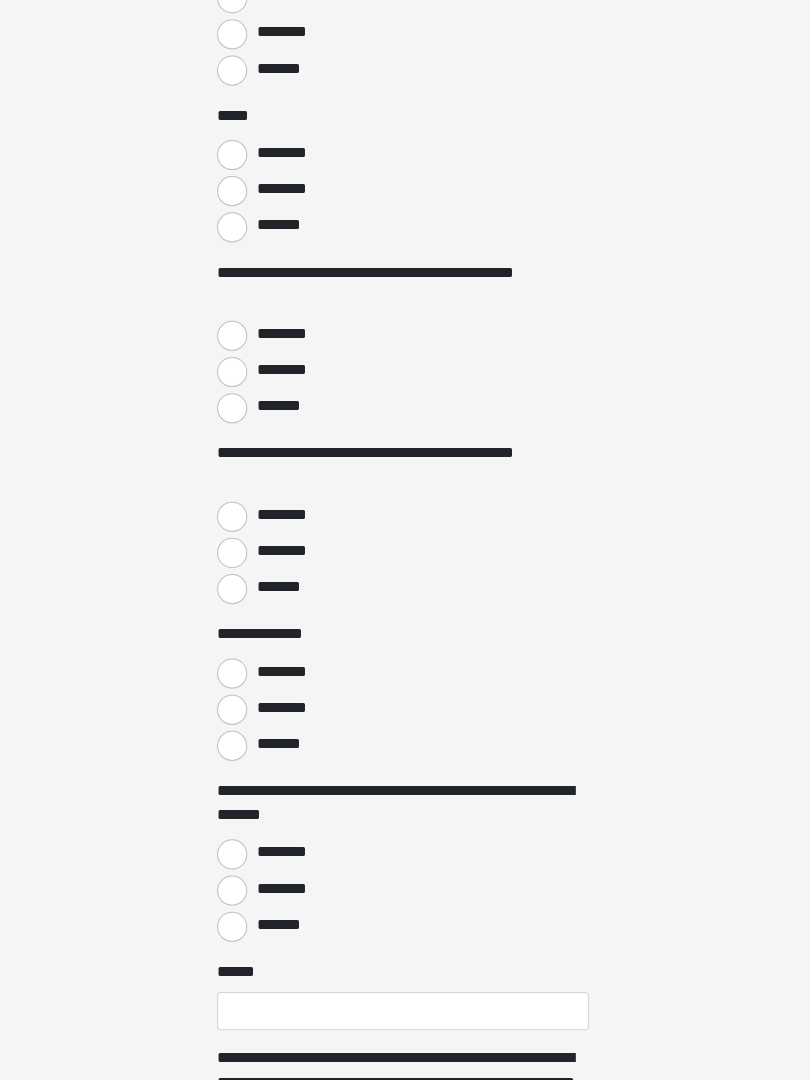 scroll, scrollTop: 3264, scrollLeft: 0, axis: vertical 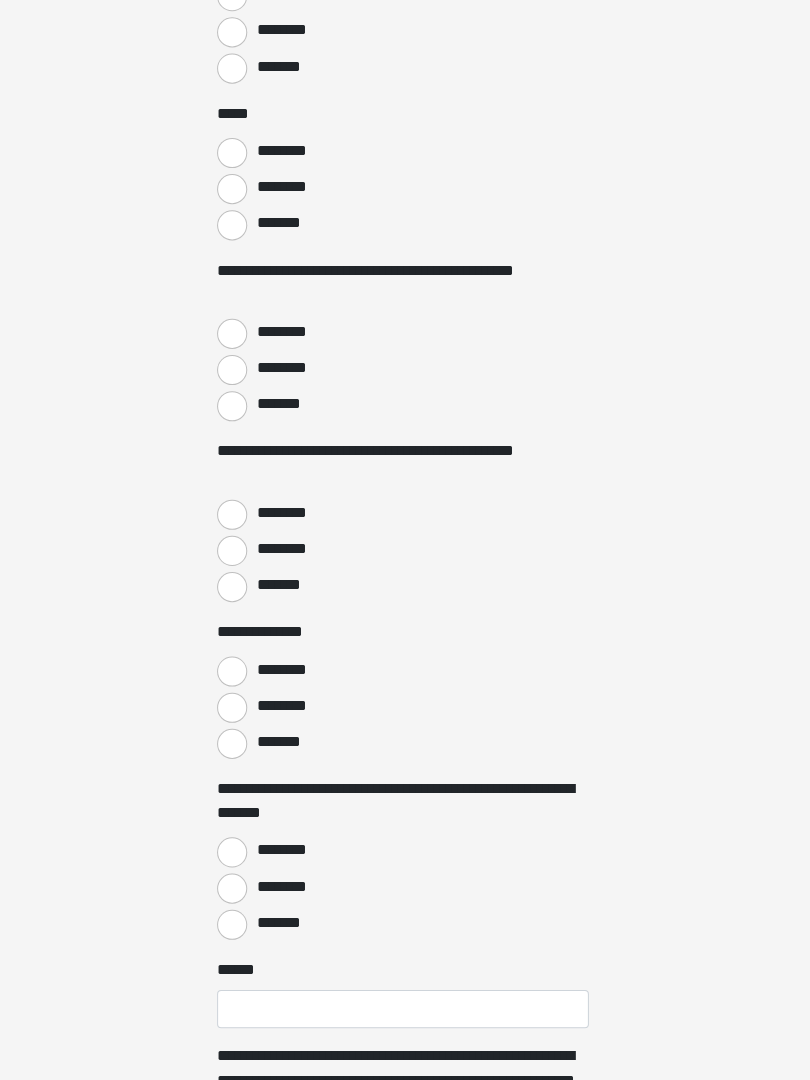 click on "*******" at bounding box center [235, 589] 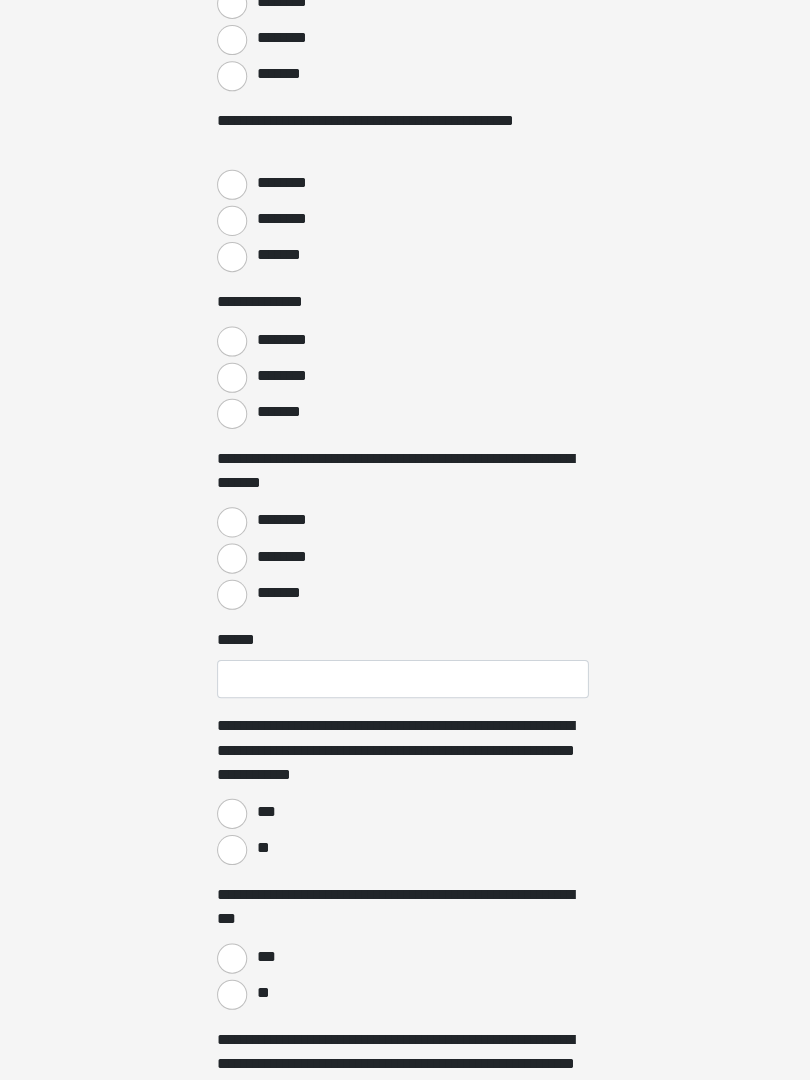 scroll, scrollTop: 3593, scrollLeft: 0, axis: vertical 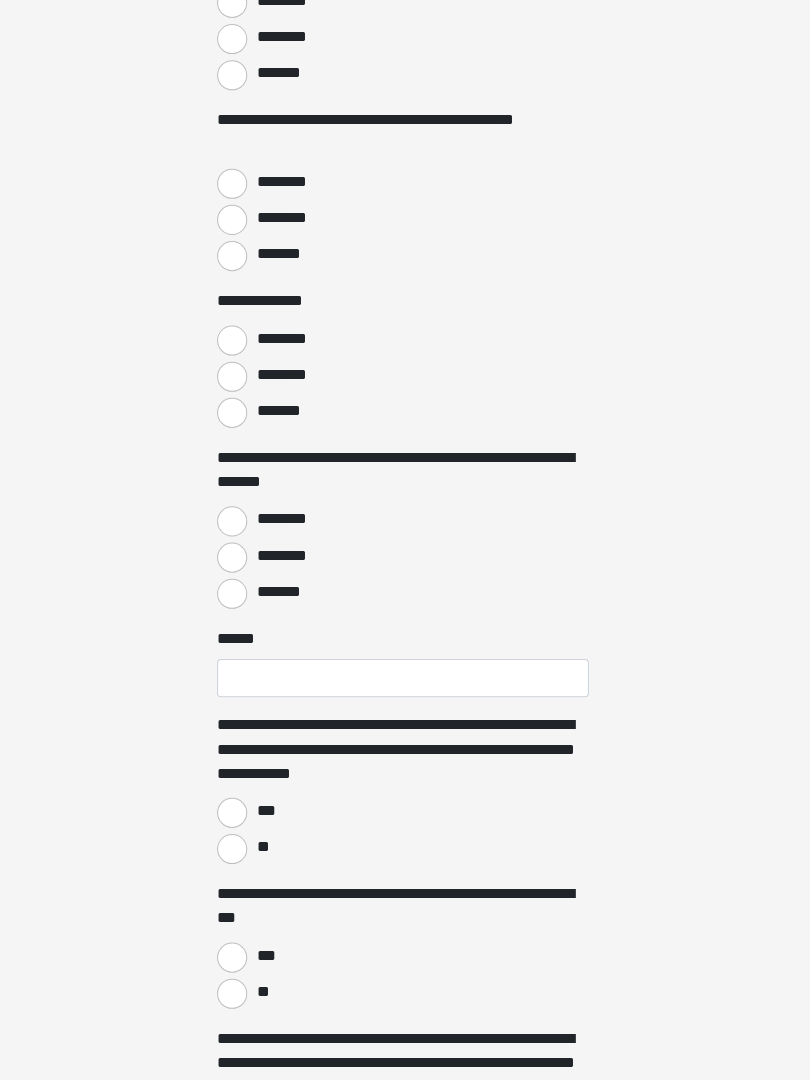 click on "*******" at bounding box center (289, 594) 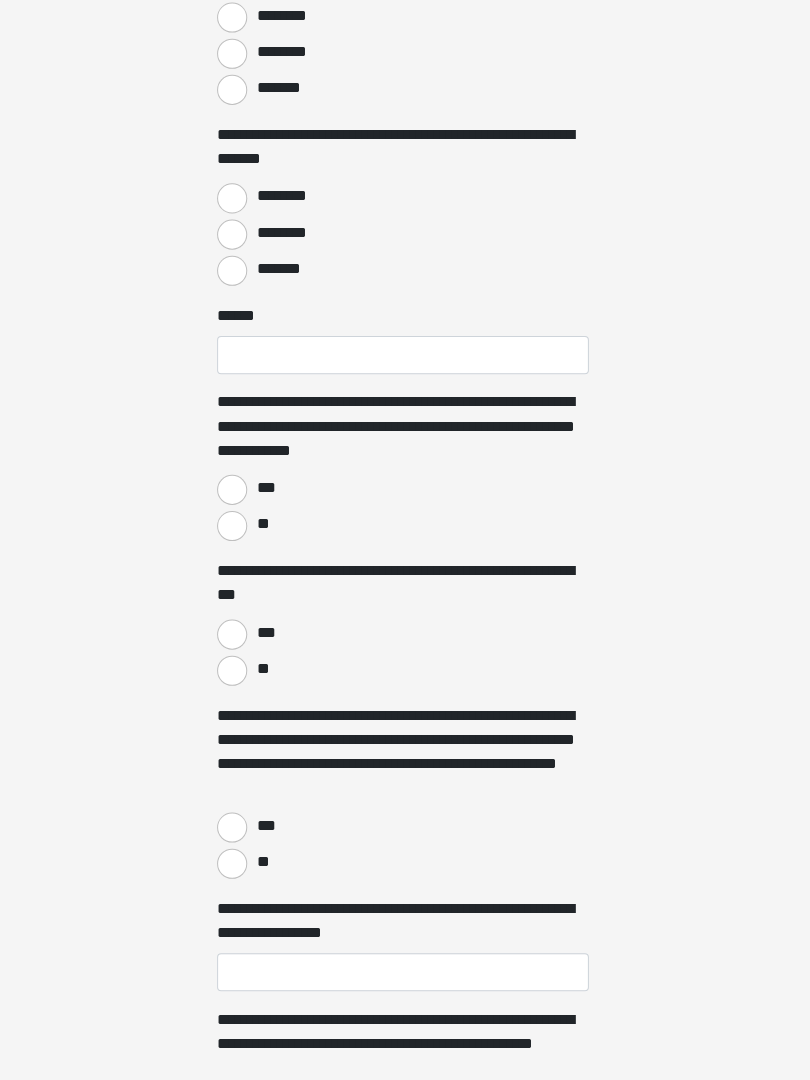 scroll, scrollTop: 3921, scrollLeft: 0, axis: vertical 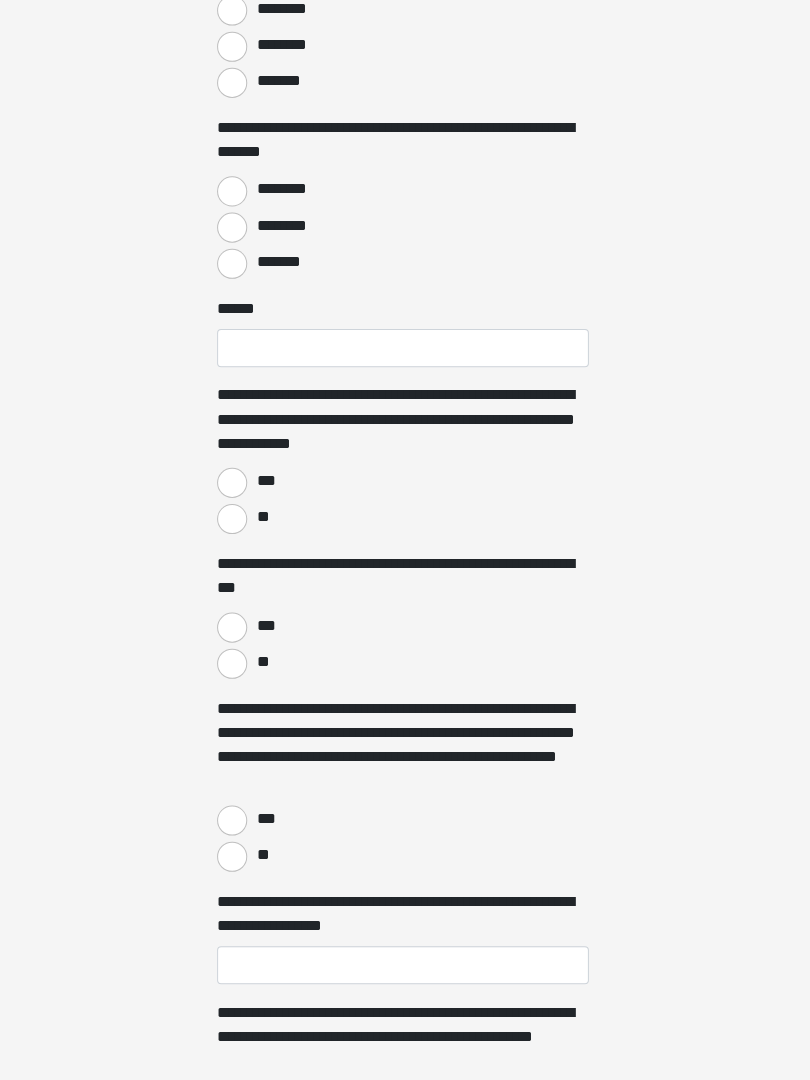 click on "**" at bounding box center (235, 522) 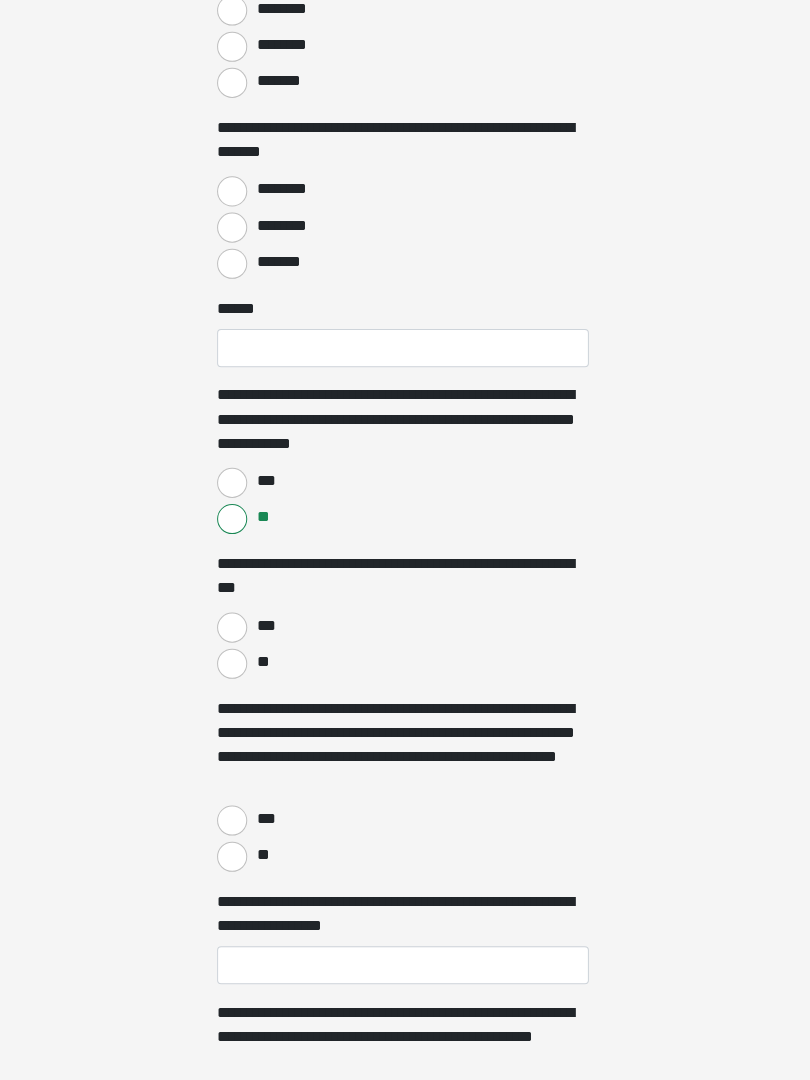 click on "**" at bounding box center [235, 665] 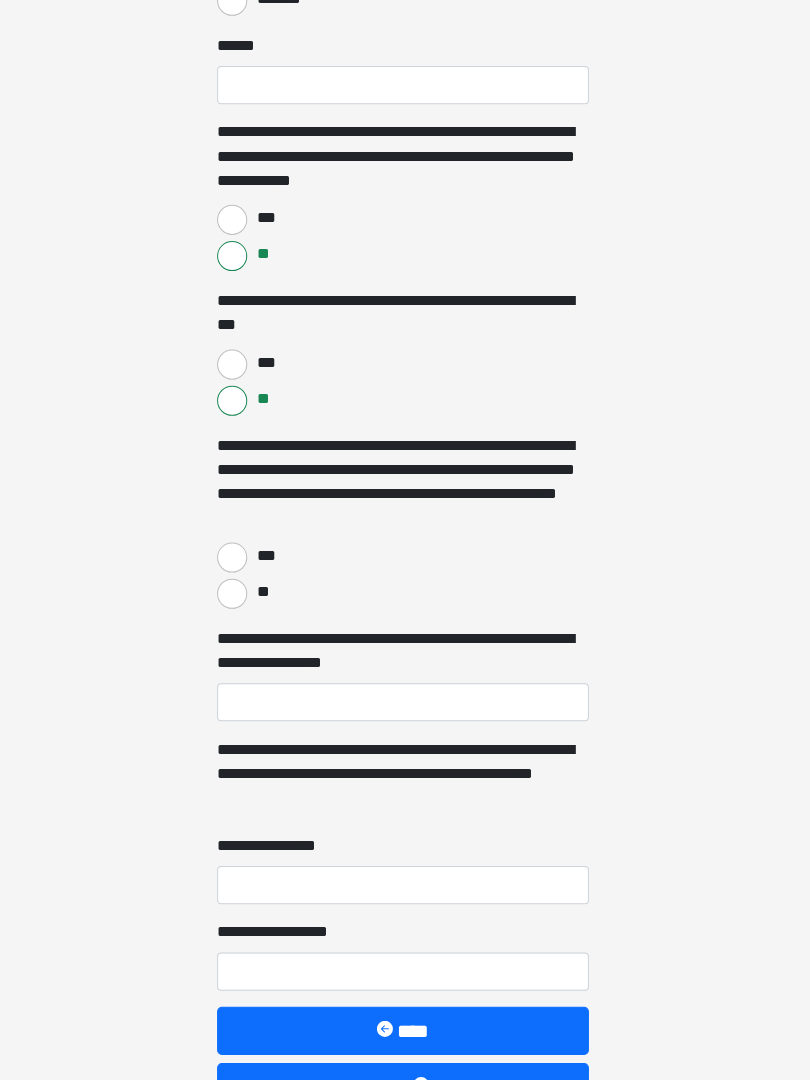 scroll, scrollTop: 4184, scrollLeft: 0, axis: vertical 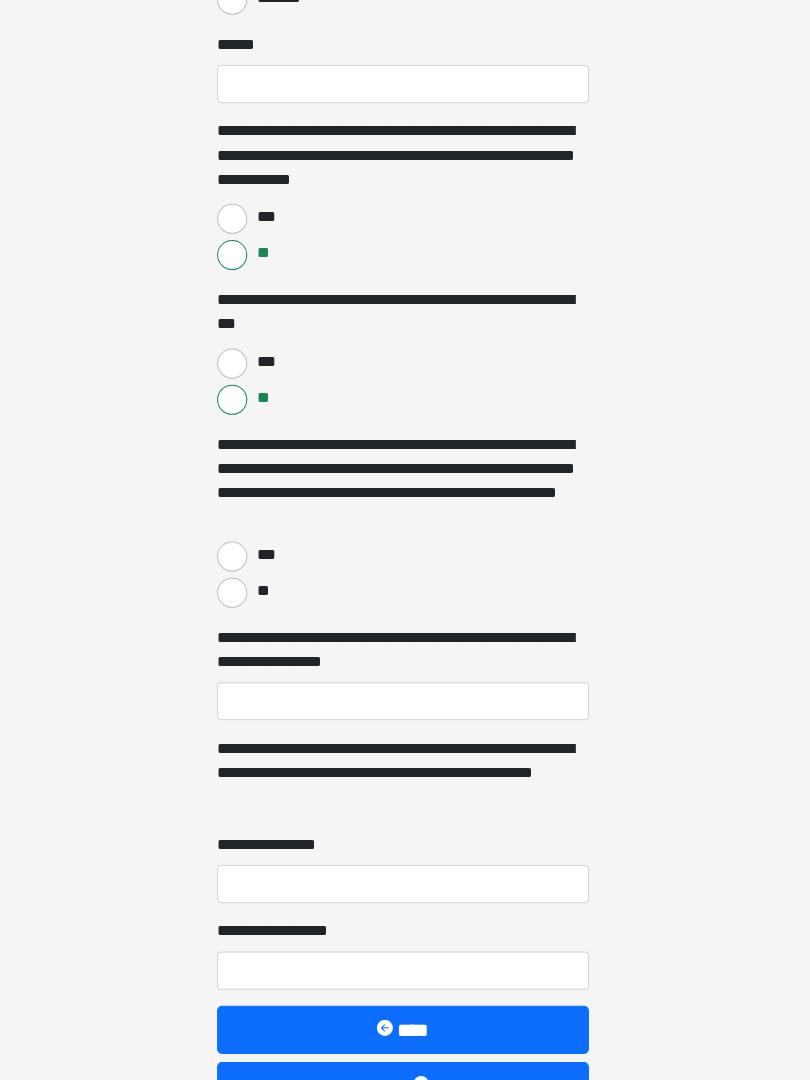 click on "**" at bounding box center [235, 595] 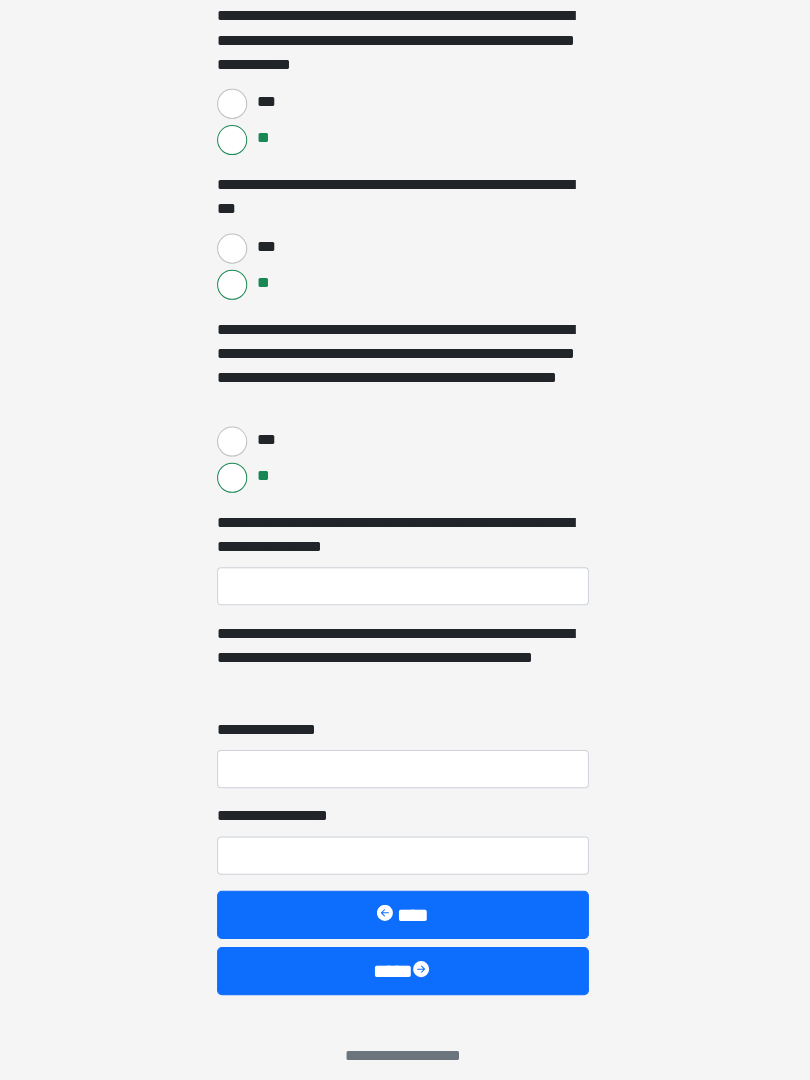 scroll, scrollTop: 4317, scrollLeft: 0, axis: vertical 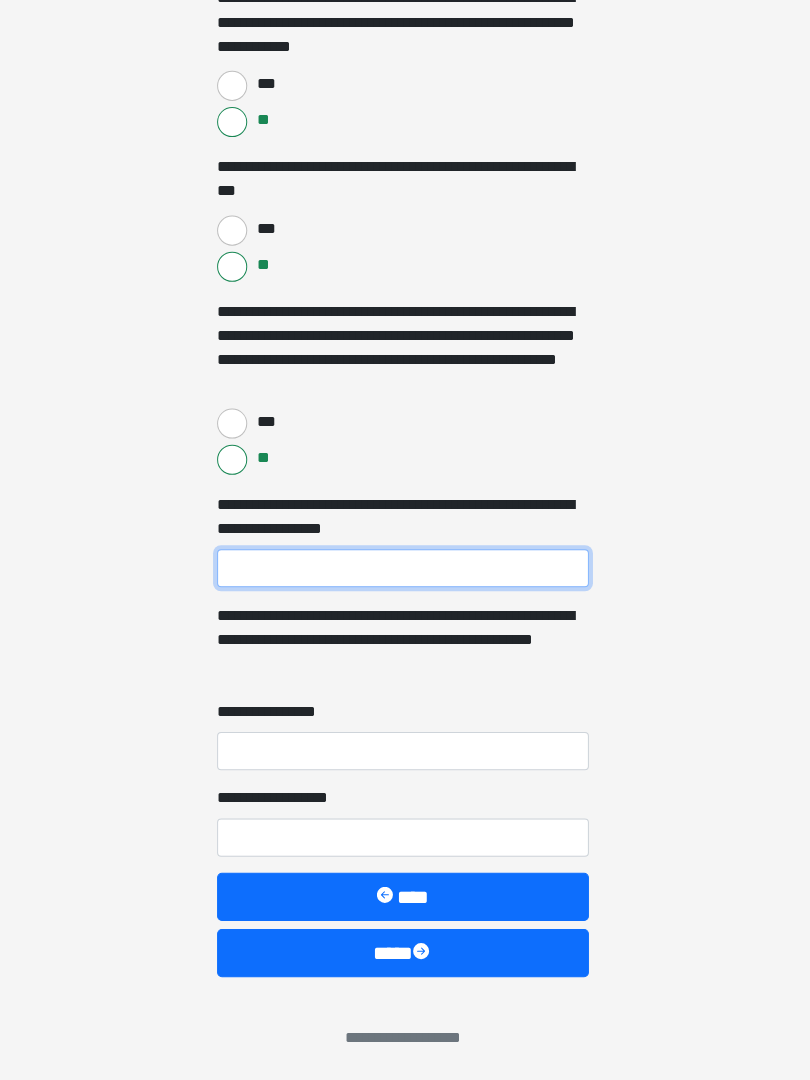 click on "**********" at bounding box center (405, 570) 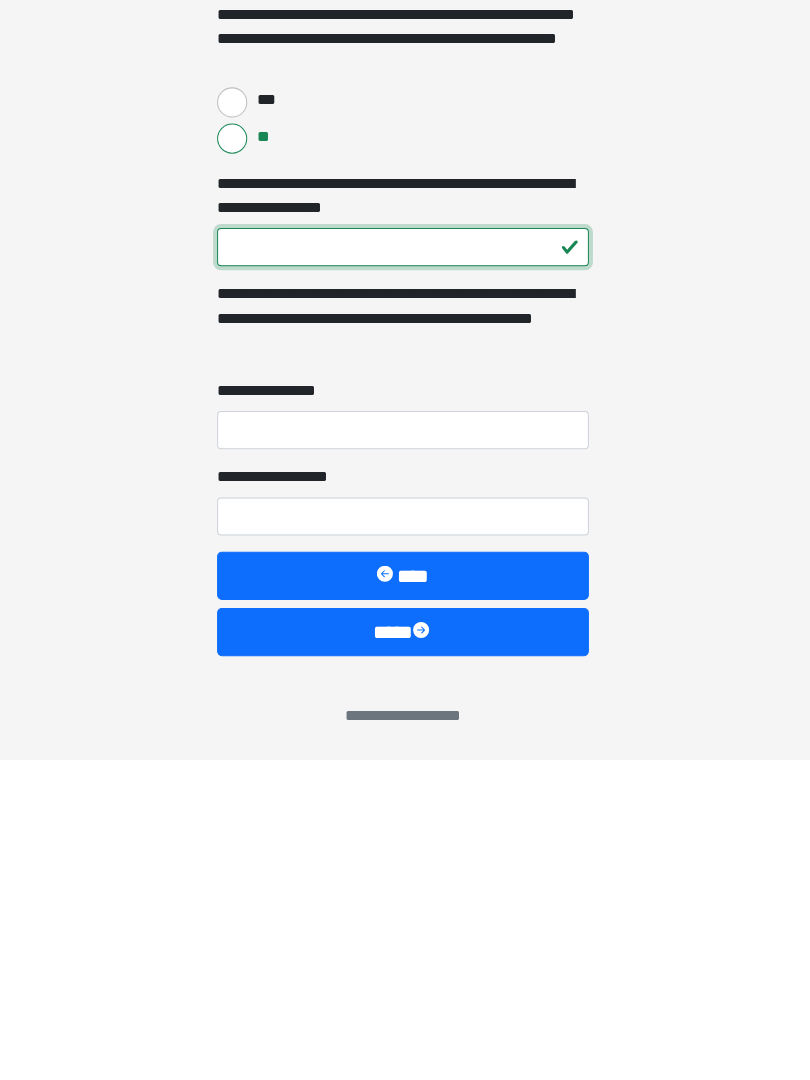 type on "***" 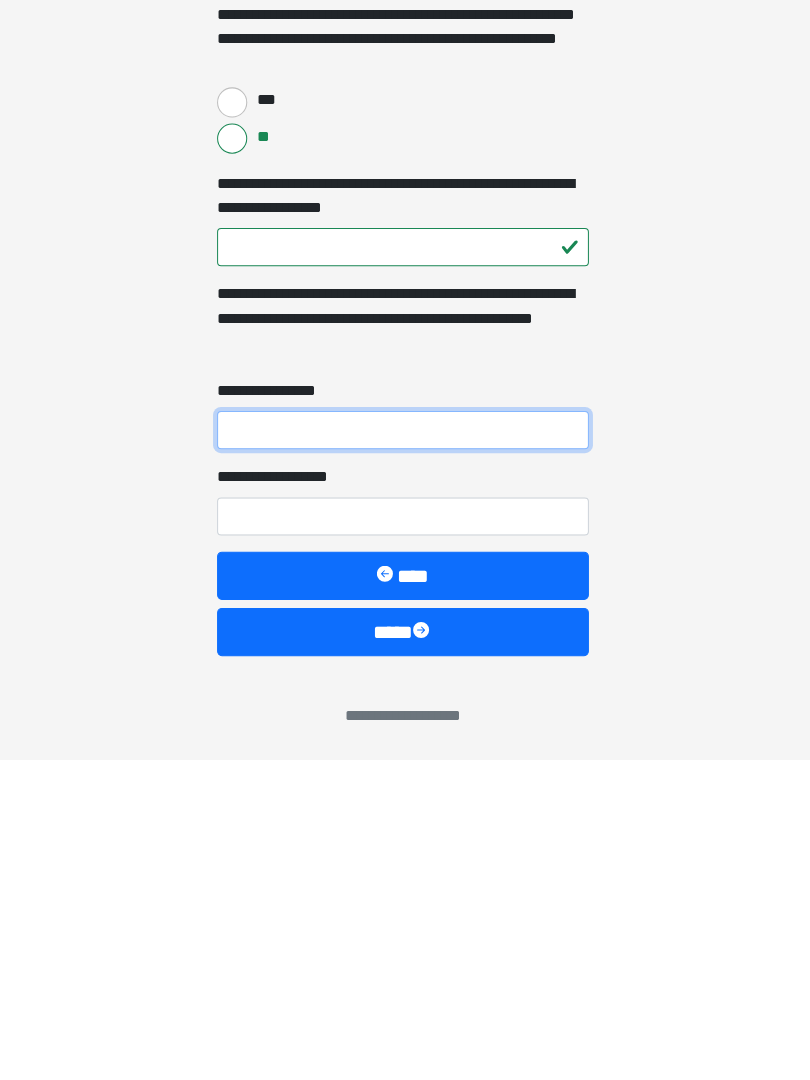 click on "**********" at bounding box center (405, 752) 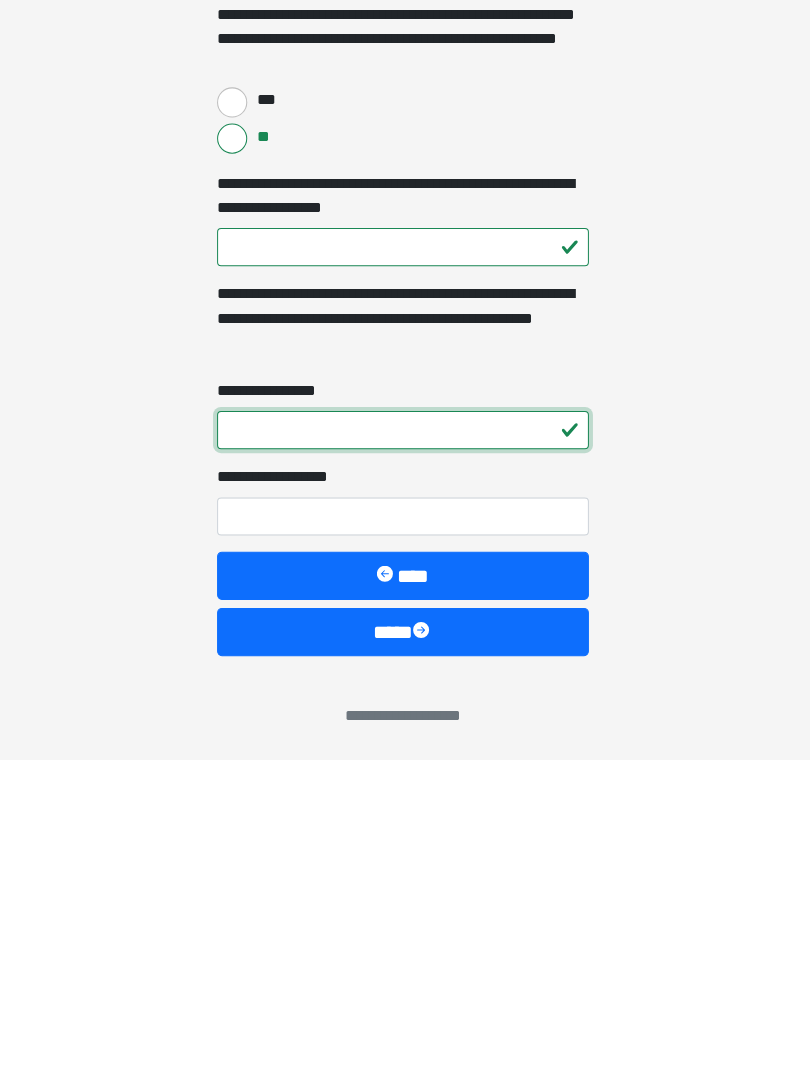 type on "*" 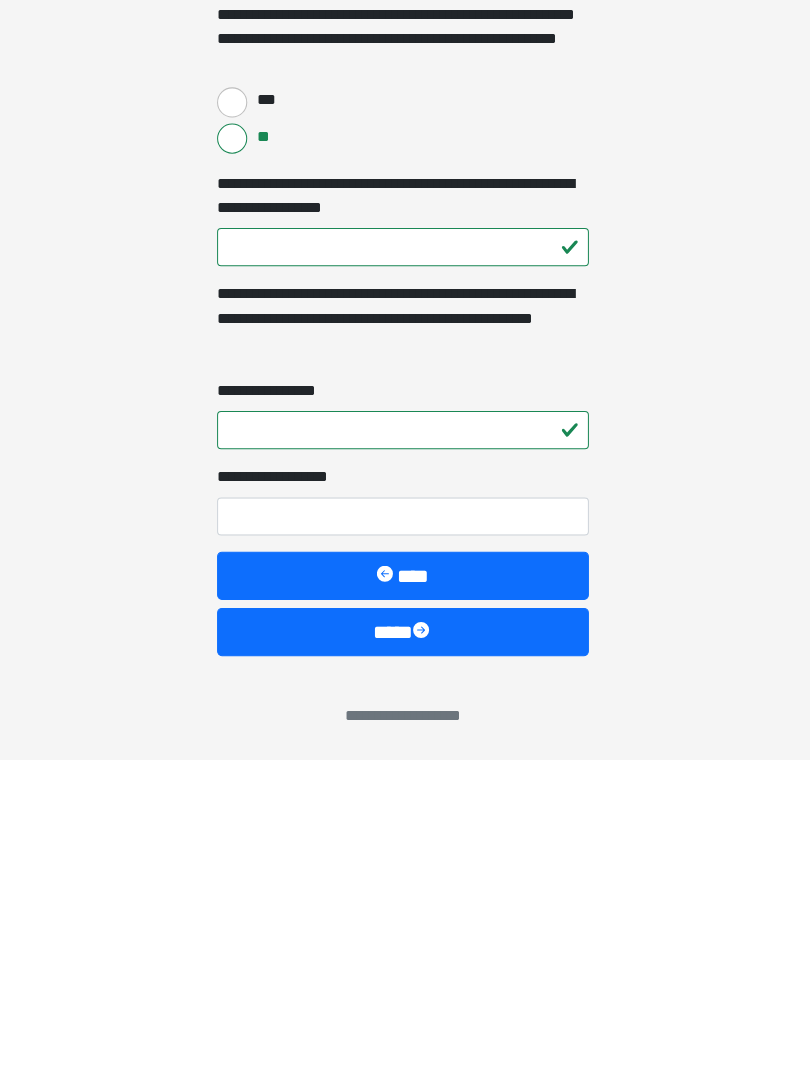 click on "**********" at bounding box center (405, 838) 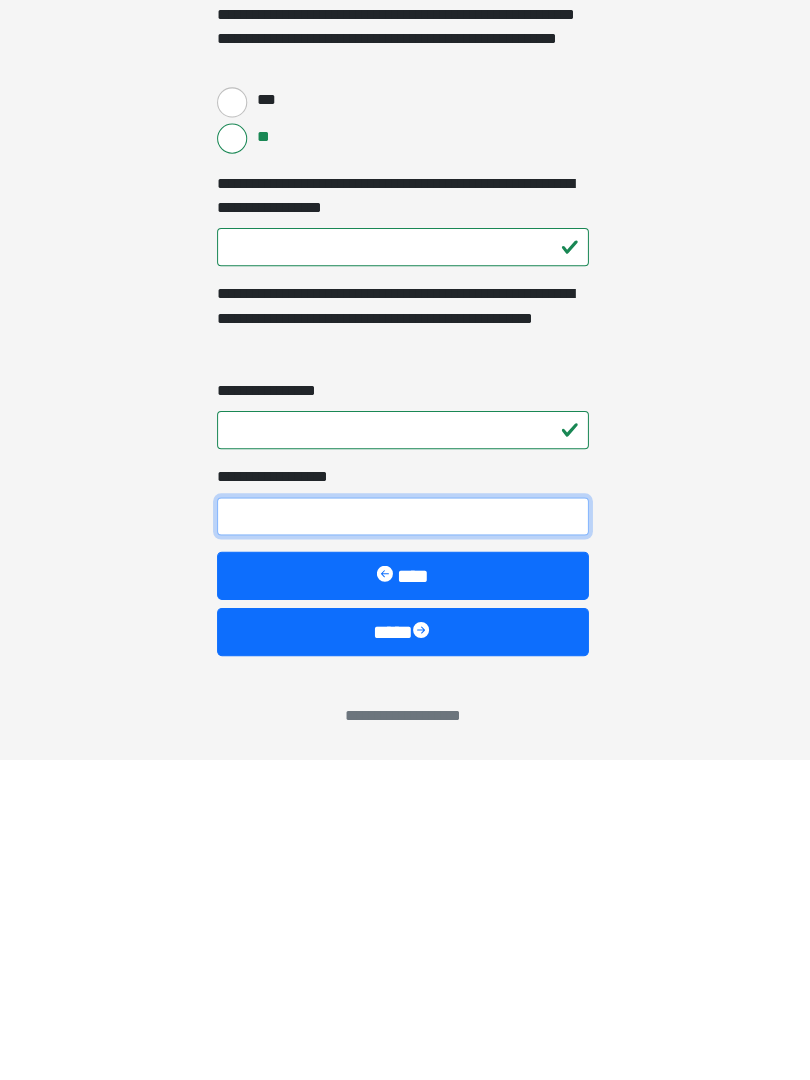 type on "*" 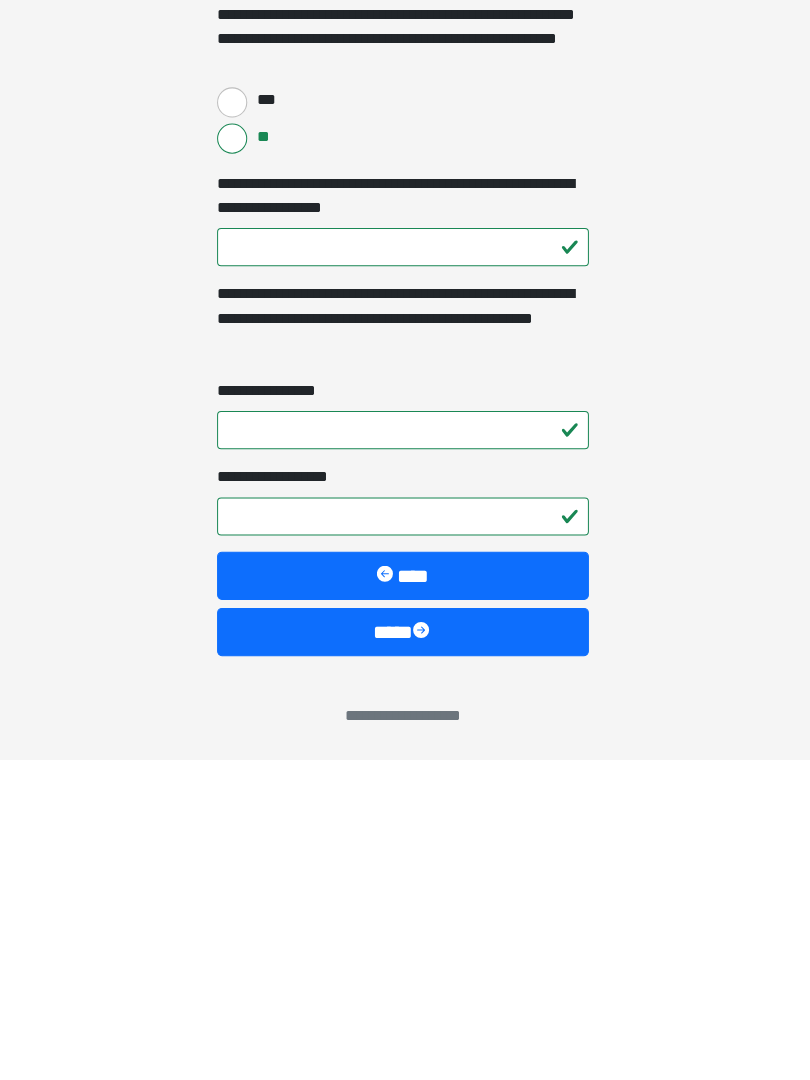 click on "****" at bounding box center (405, 953) 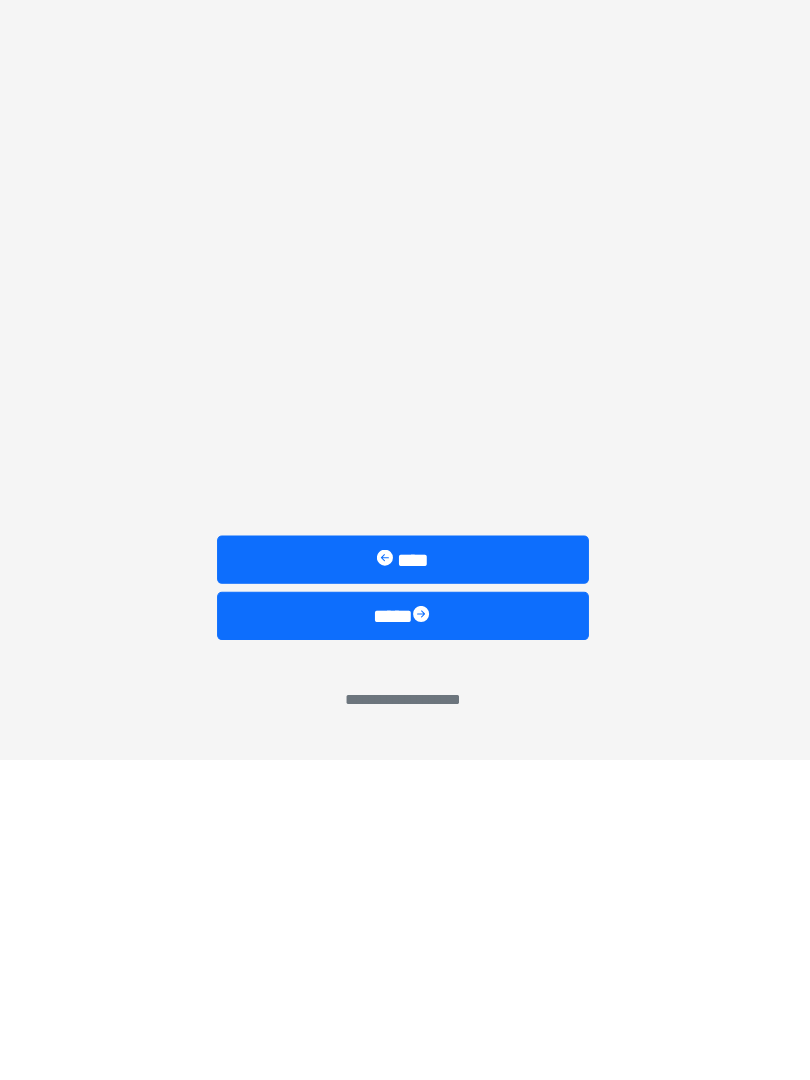 scroll, scrollTop: 0, scrollLeft: 0, axis: both 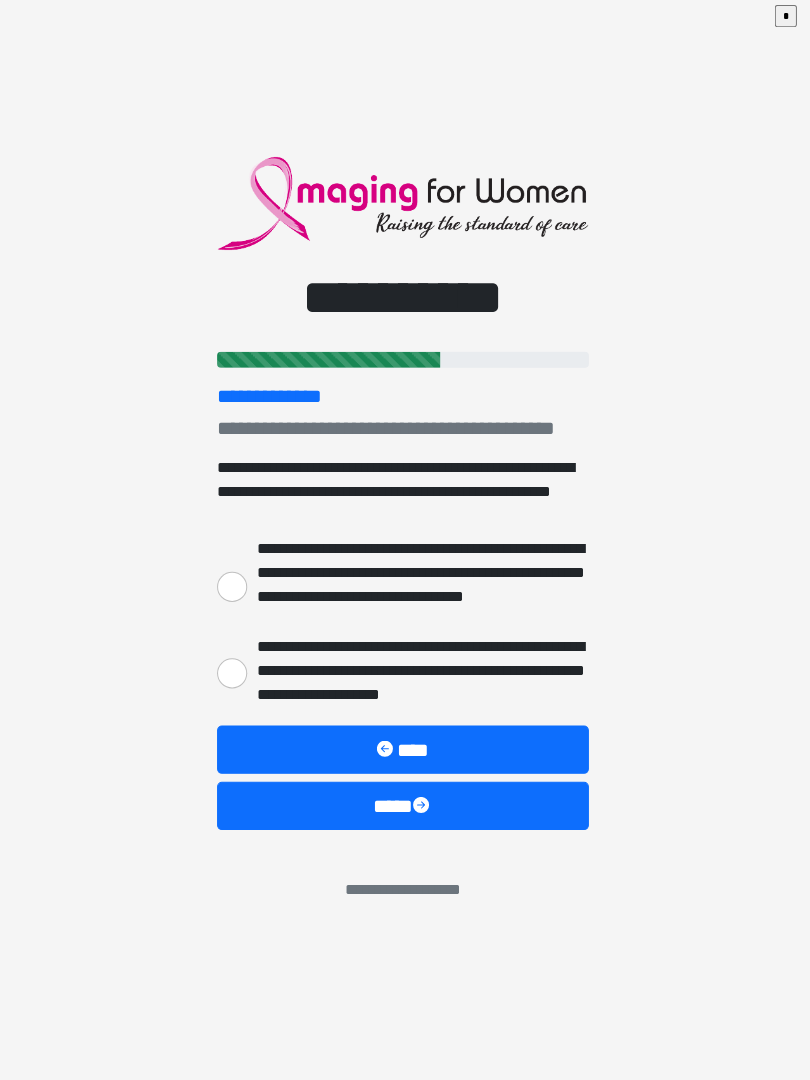click on "**********" at bounding box center [235, 675] 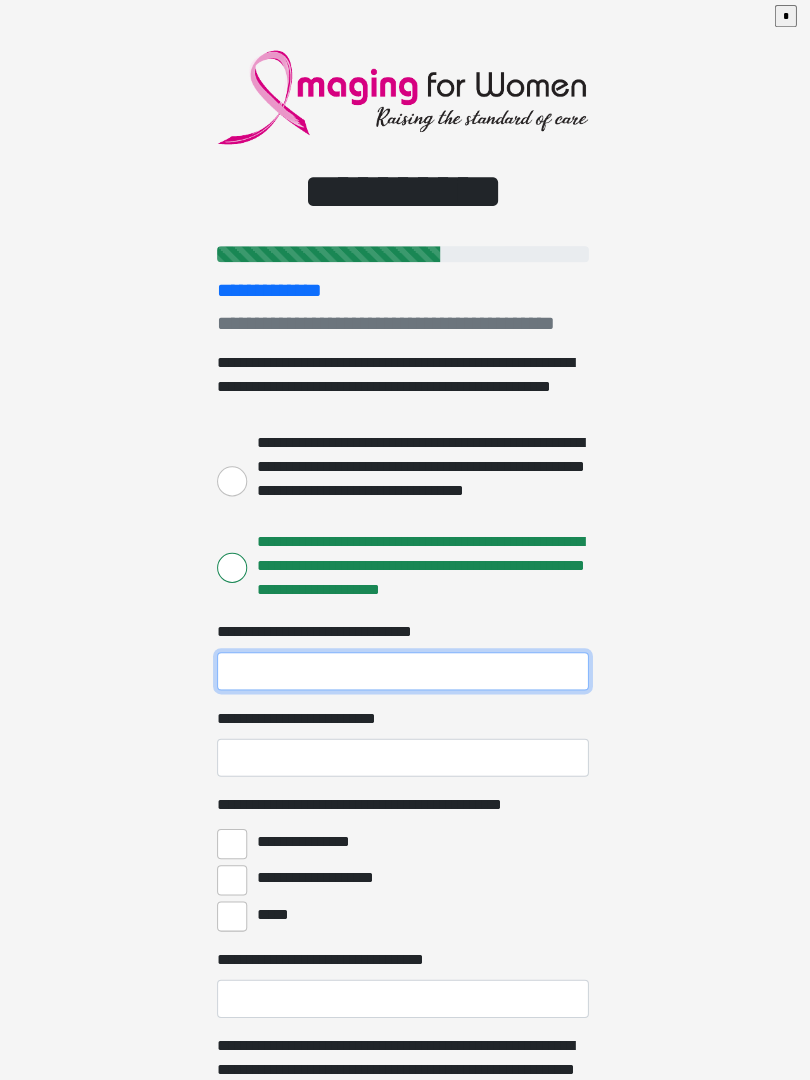 click on "**********" at bounding box center [405, 673] 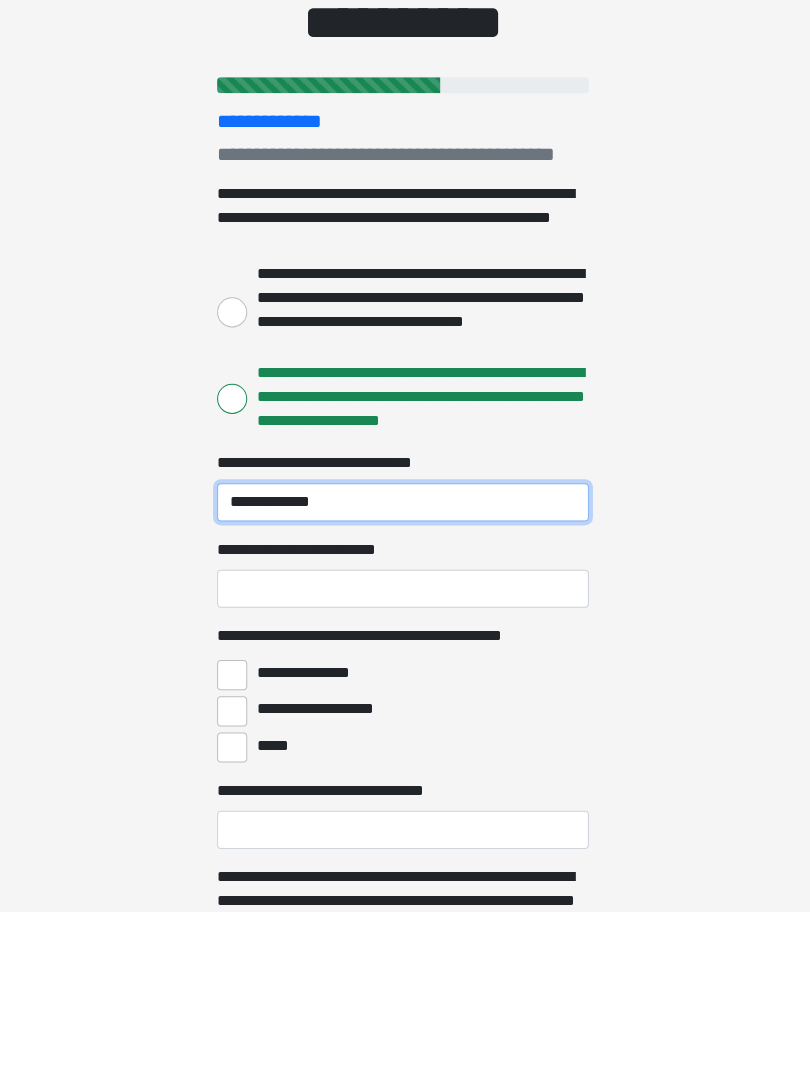type on "**********" 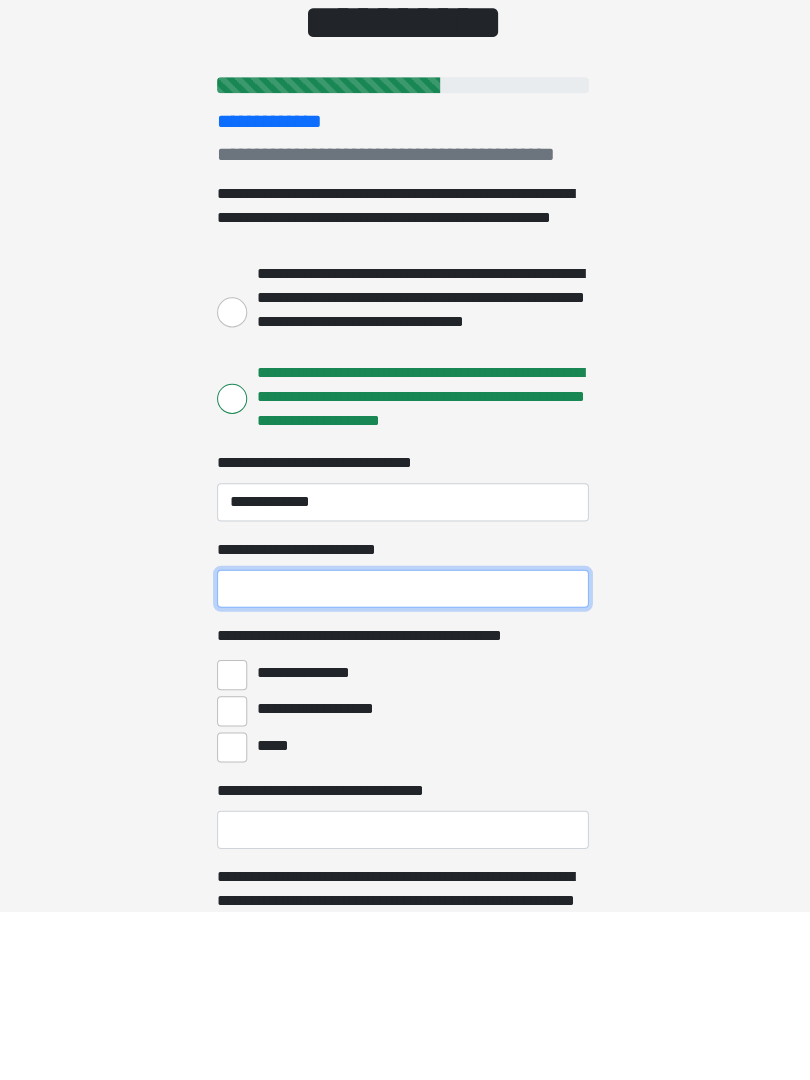 click on "**********" at bounding box center (405, 759) 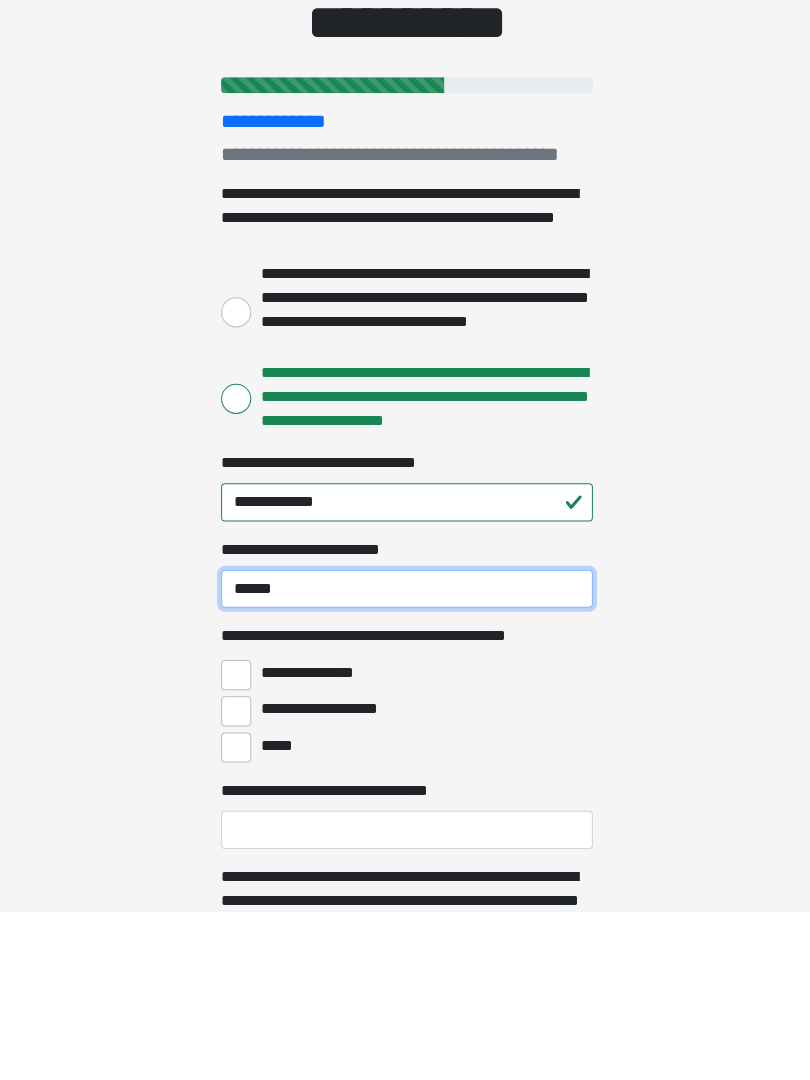 type on "******" 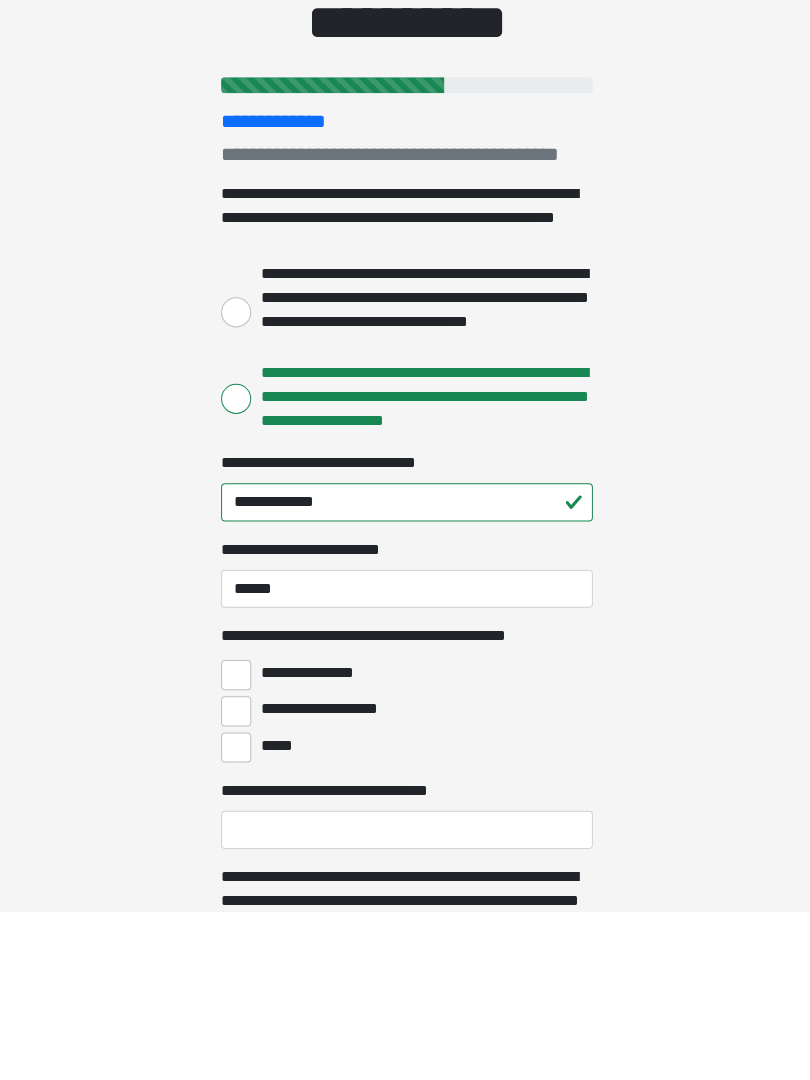 click on "**********" at bounding box center [235, 845] 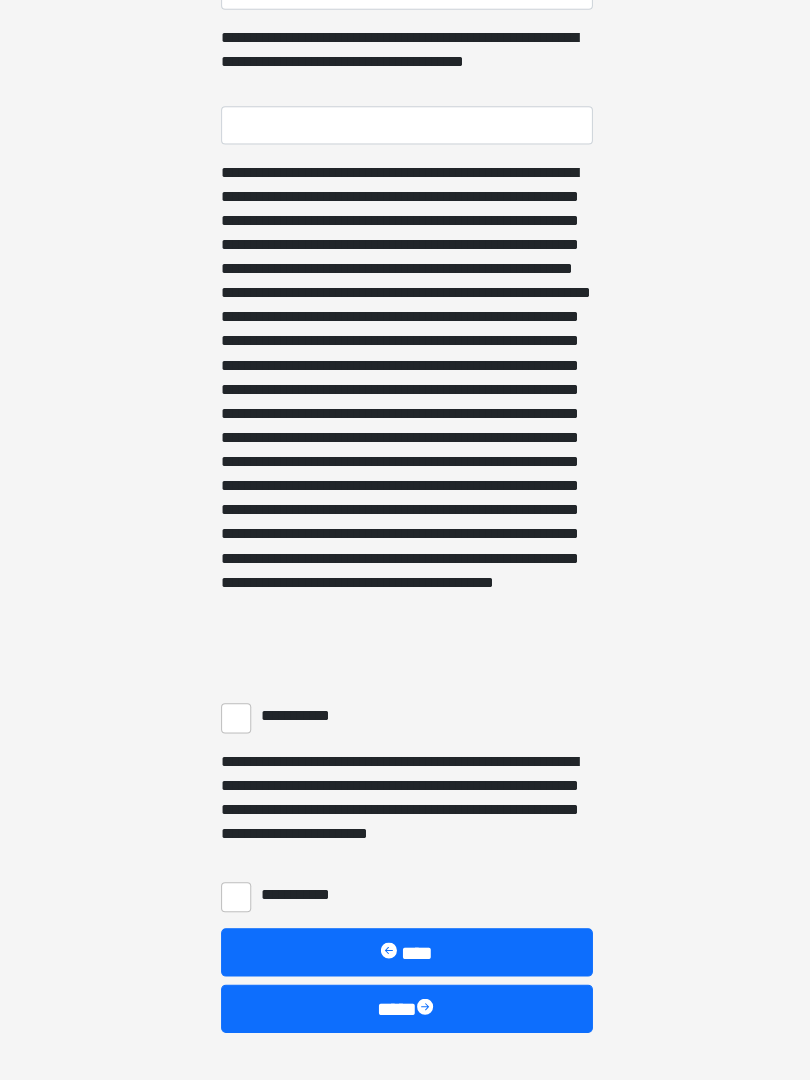 scroll, scrollTop: 1217, scrollLeft: 0, axis: vertical 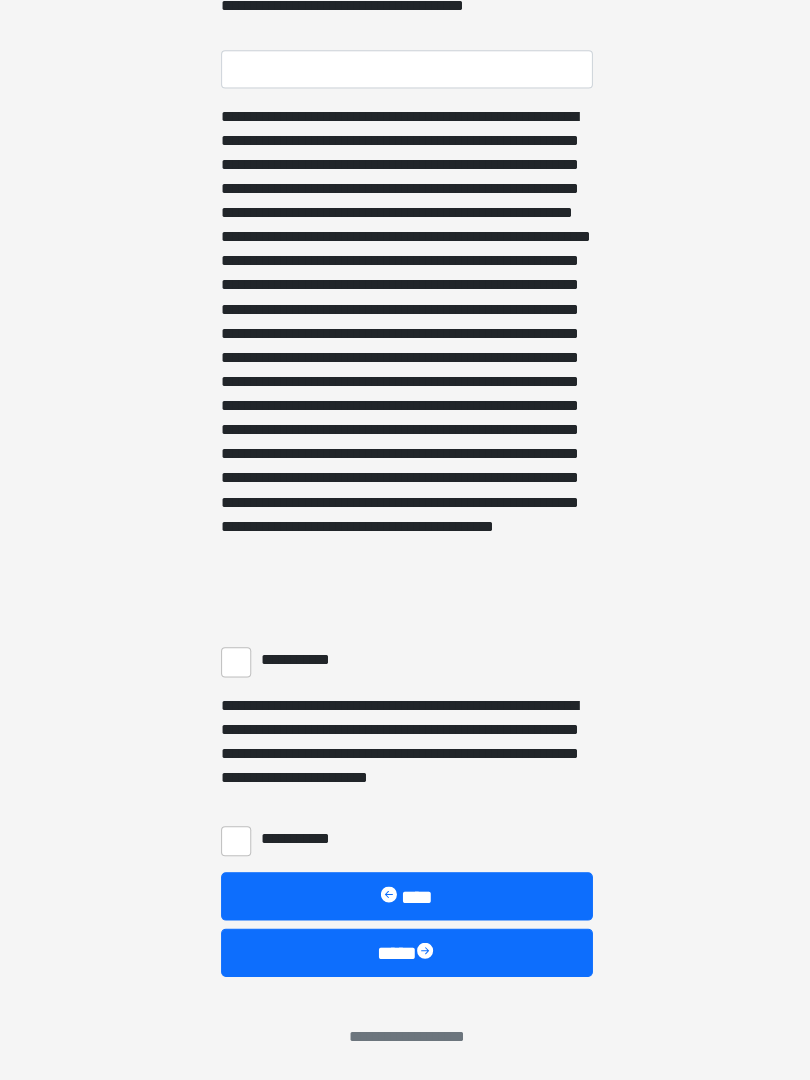 click on "**********" at bounding box center (235, 664) 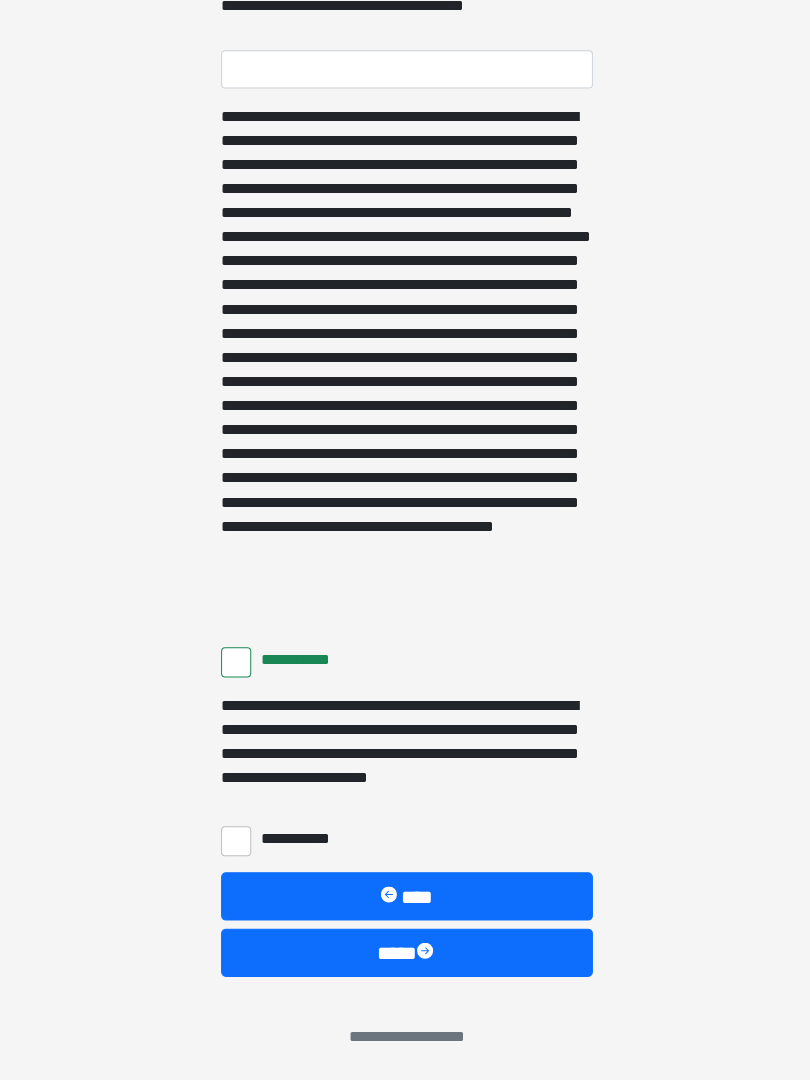 click on "**********" at bounding box center [235, 842] 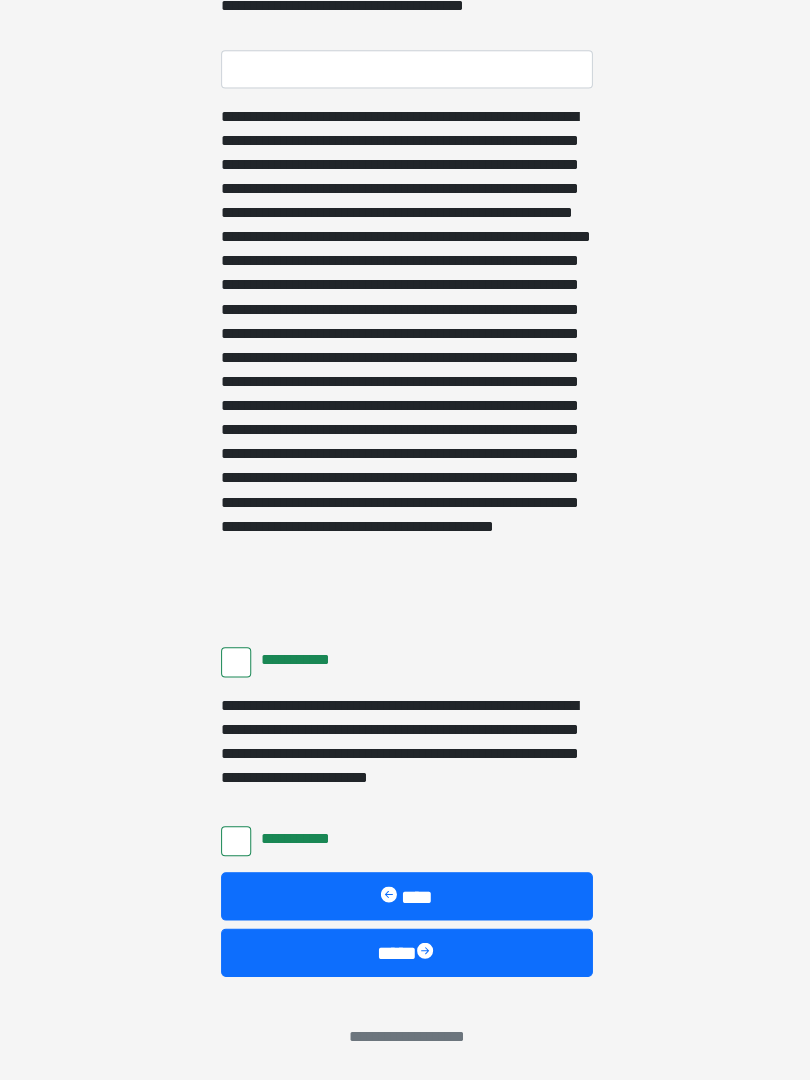 click on "****" at bounding box center [405, 953] 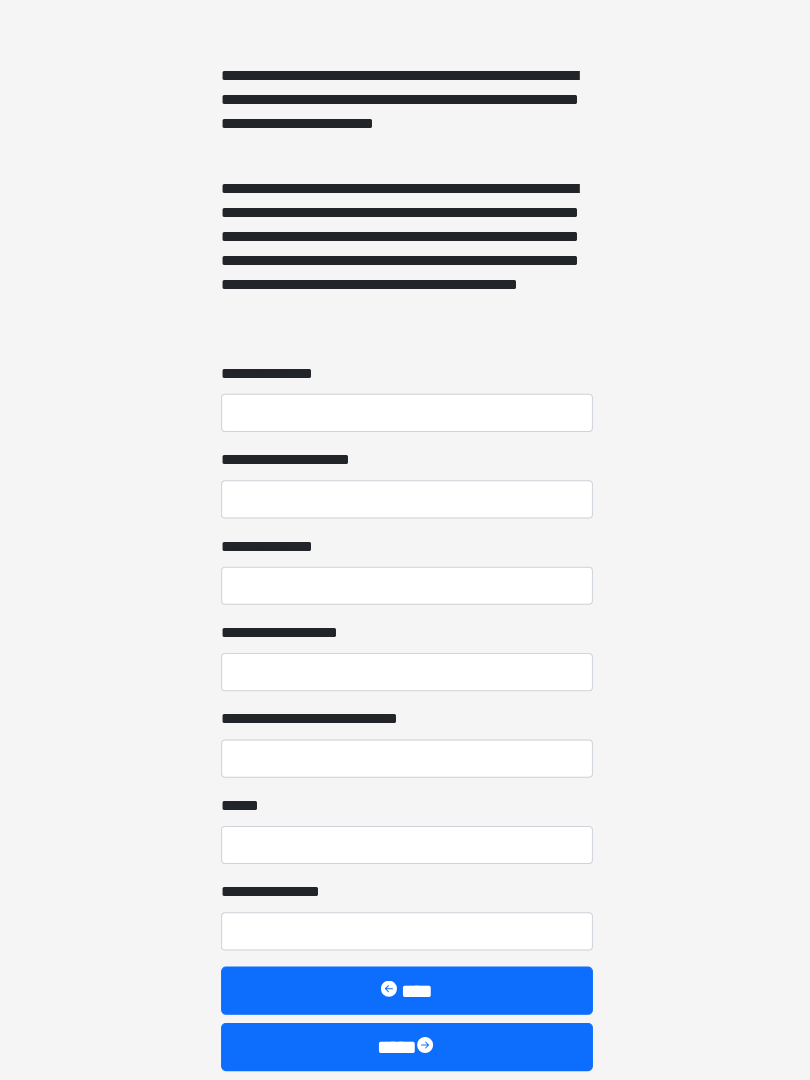 scroll, scrollTop: 1395, scrollLeft: 0, axis: vertical 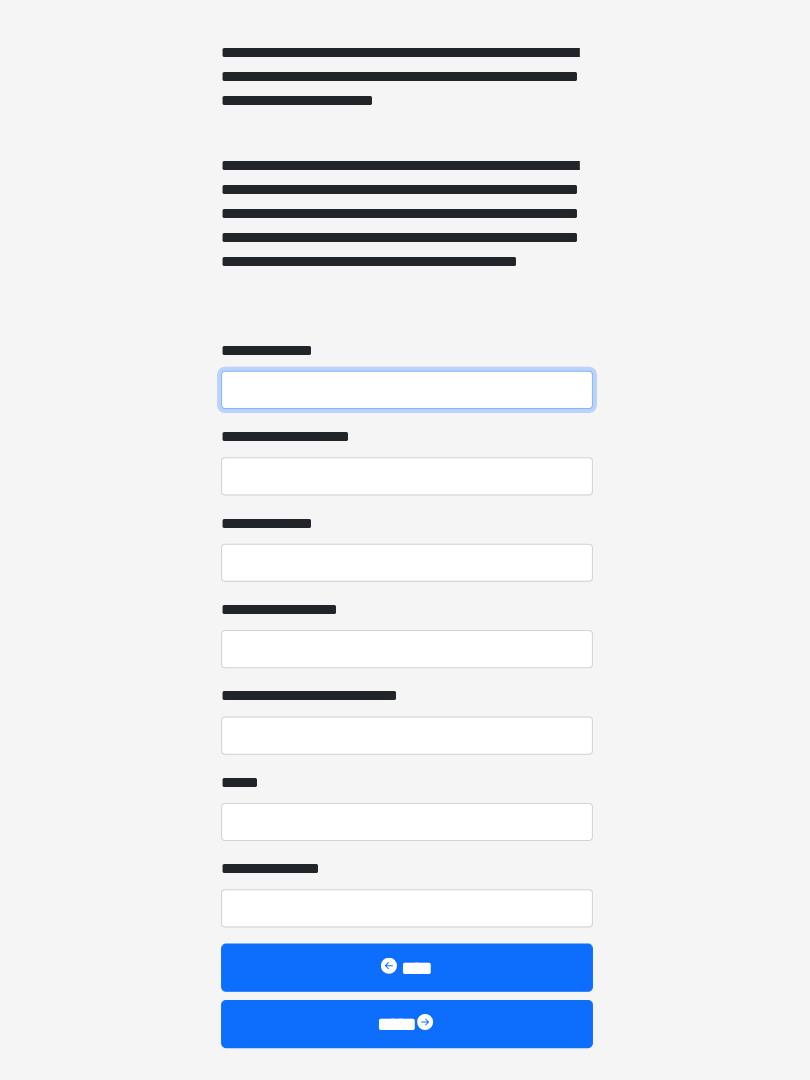 click on "**********" at bounding box center (405, 394) 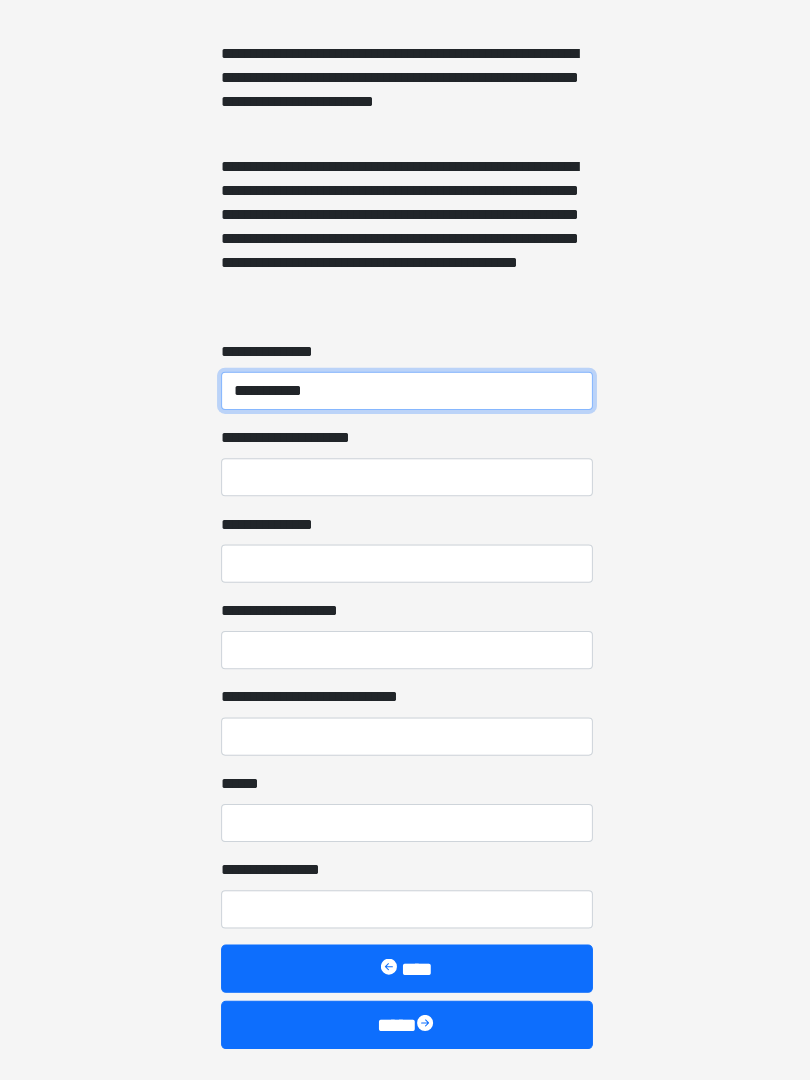 type on "**********" 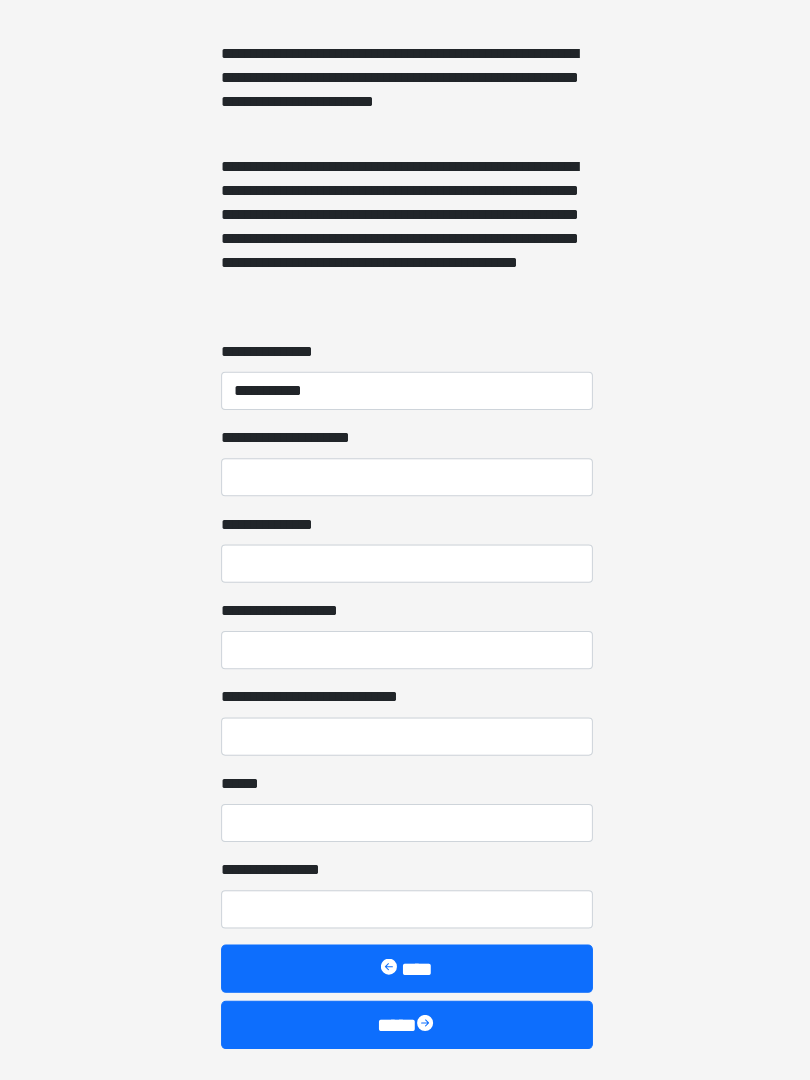 click on "**********" at bounding box center (405, 566) 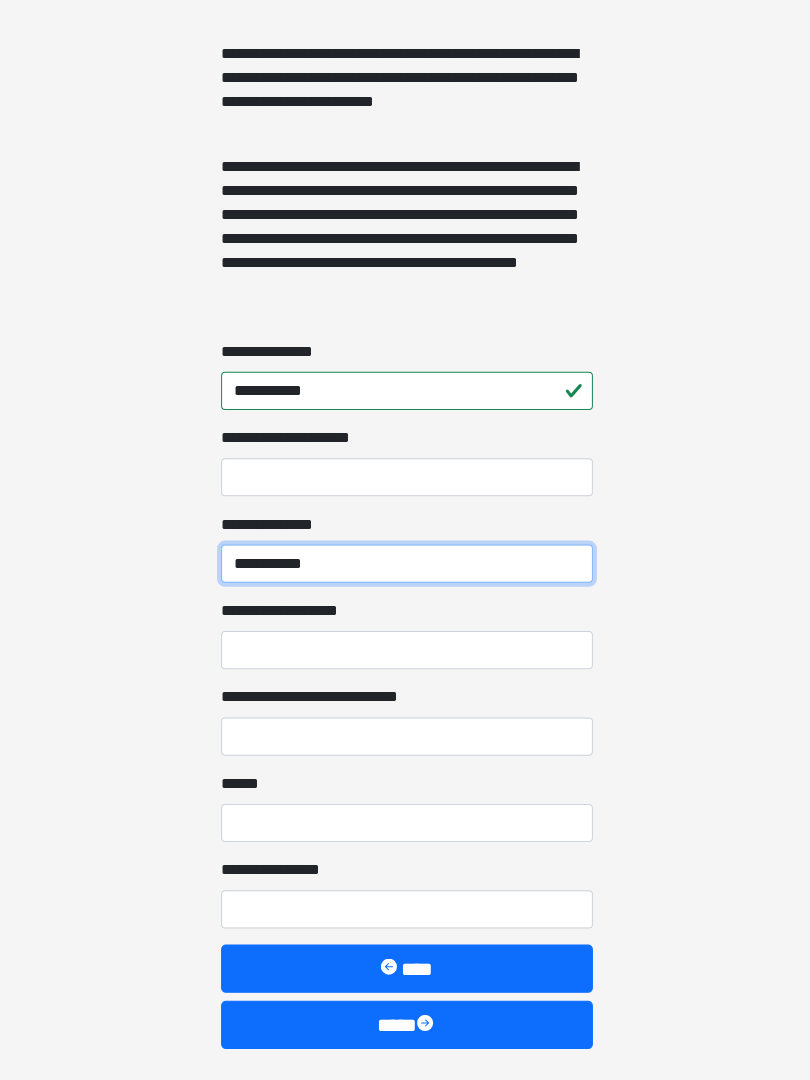type on "**********" 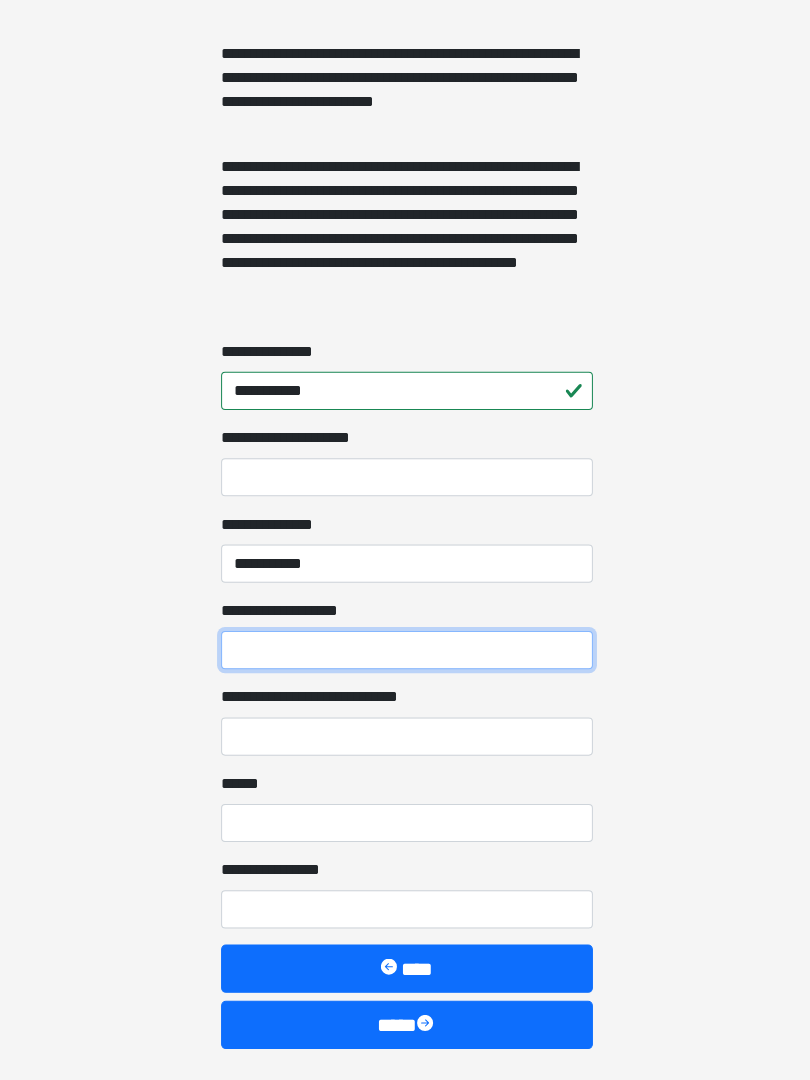 click on "**********" at bounding box center (405, 652) 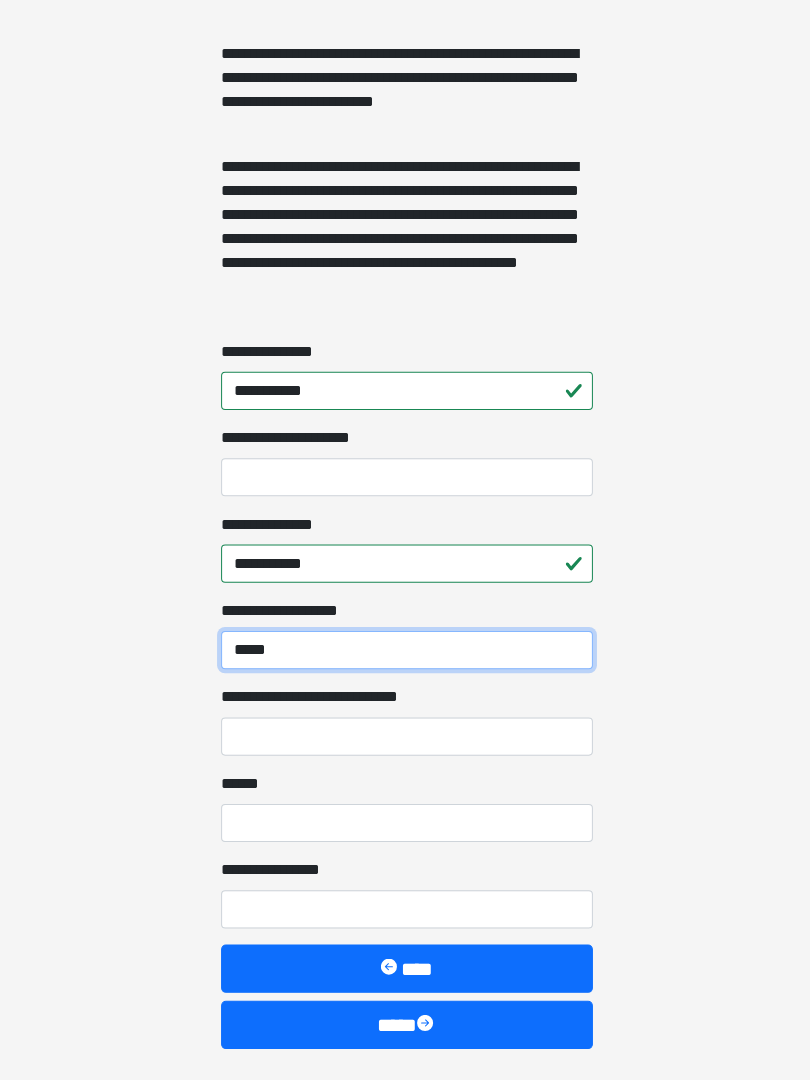 type on "*****" 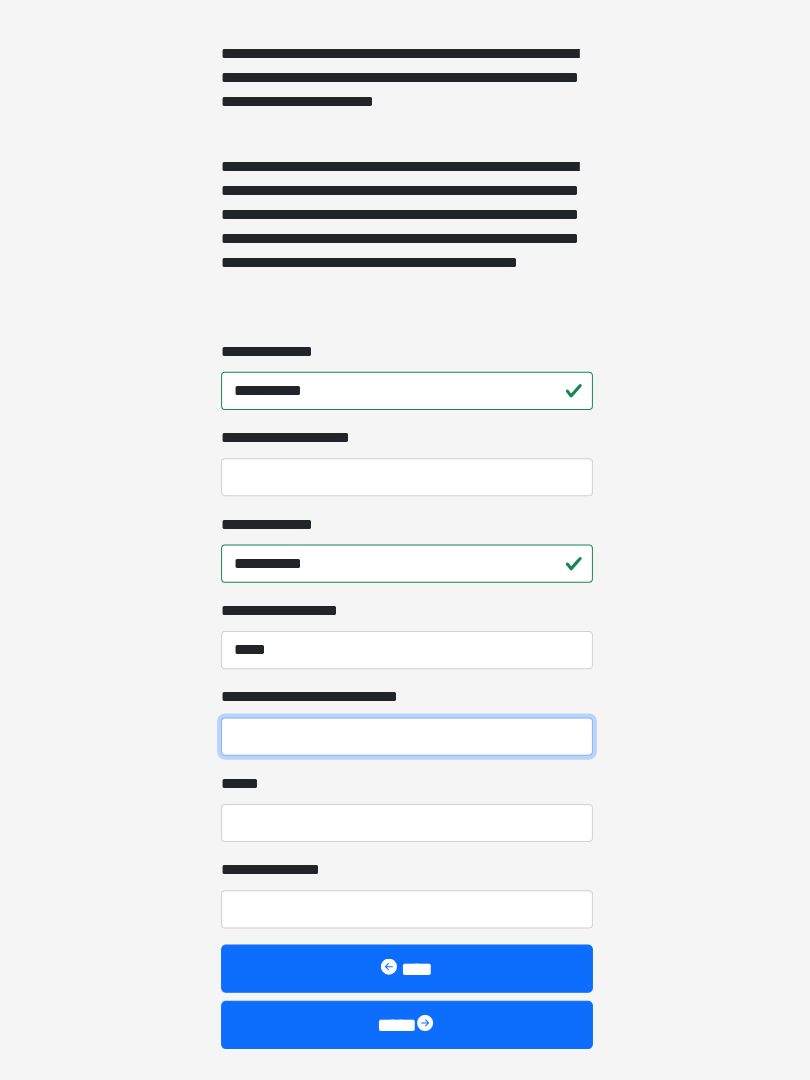 click on "**********" at bounding box center (405, 738) 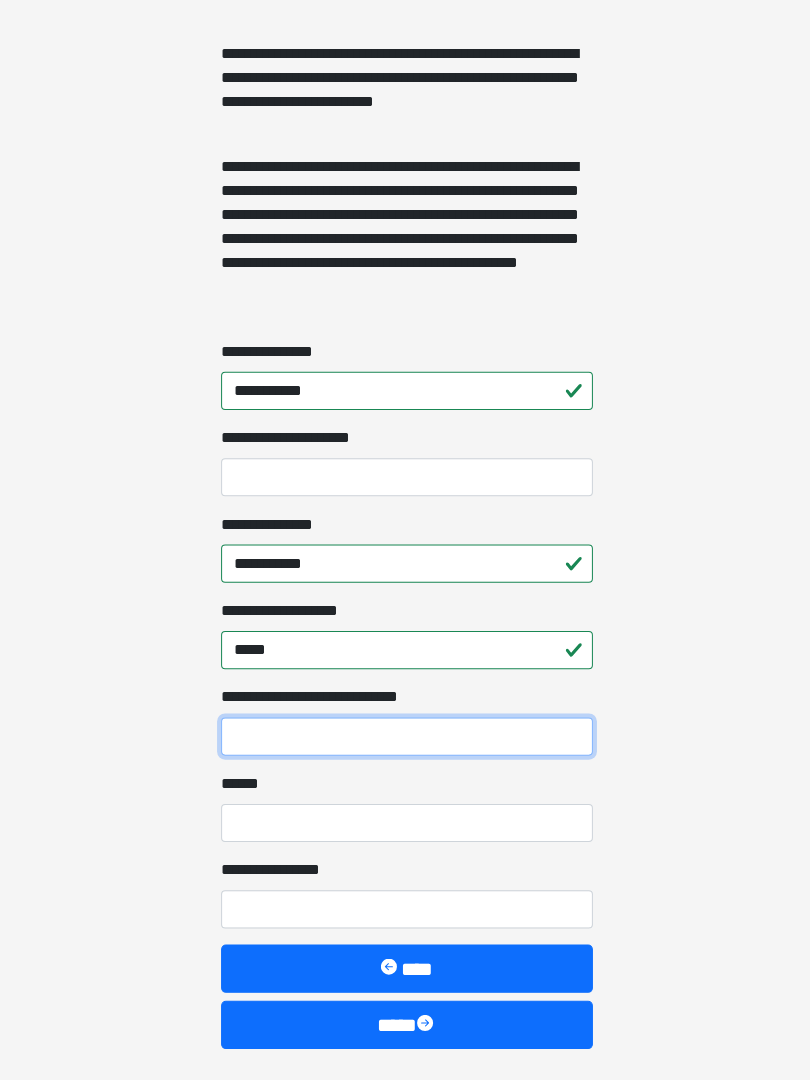 scroll, scrollTop: 1430, scrollLeft: 0, axis: vertical 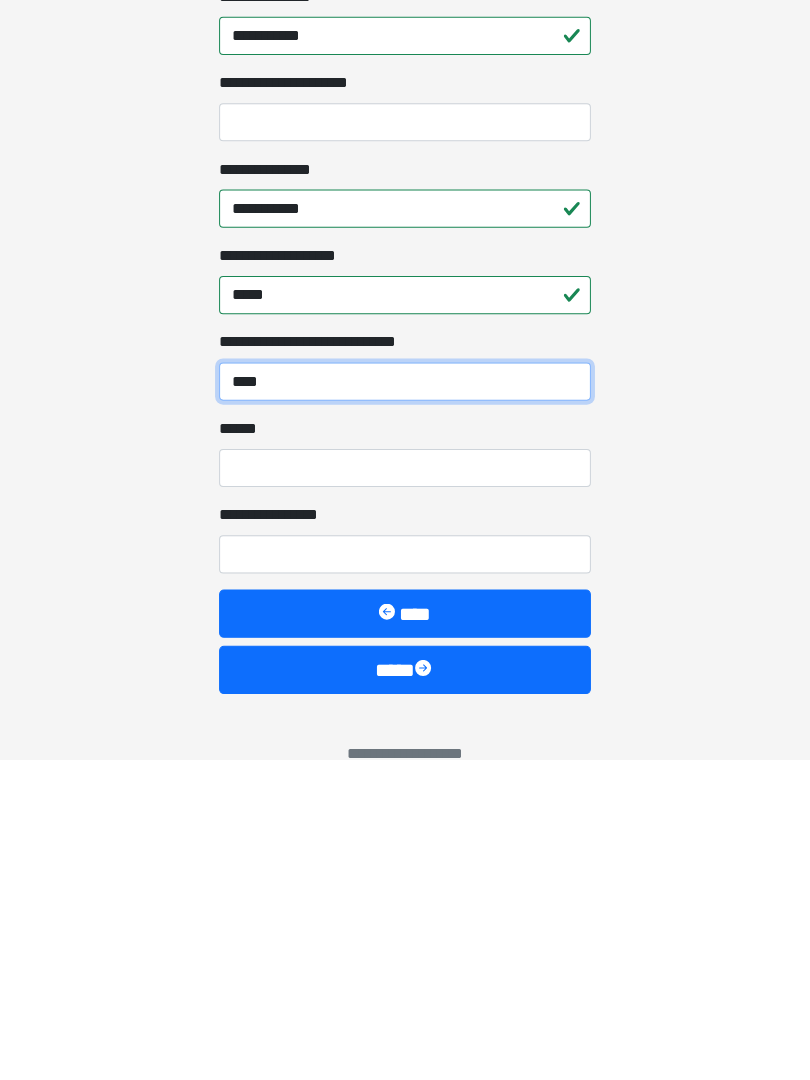 type on "****" 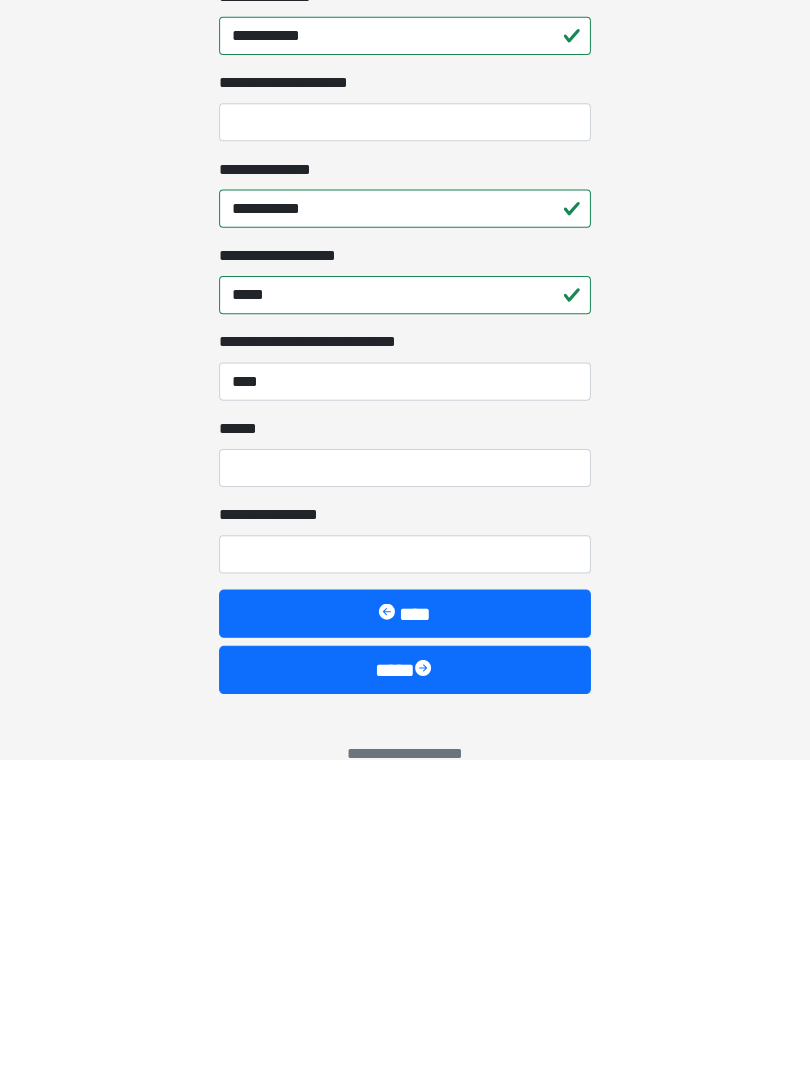 click on "**** *" at bounding box center [405, 789] 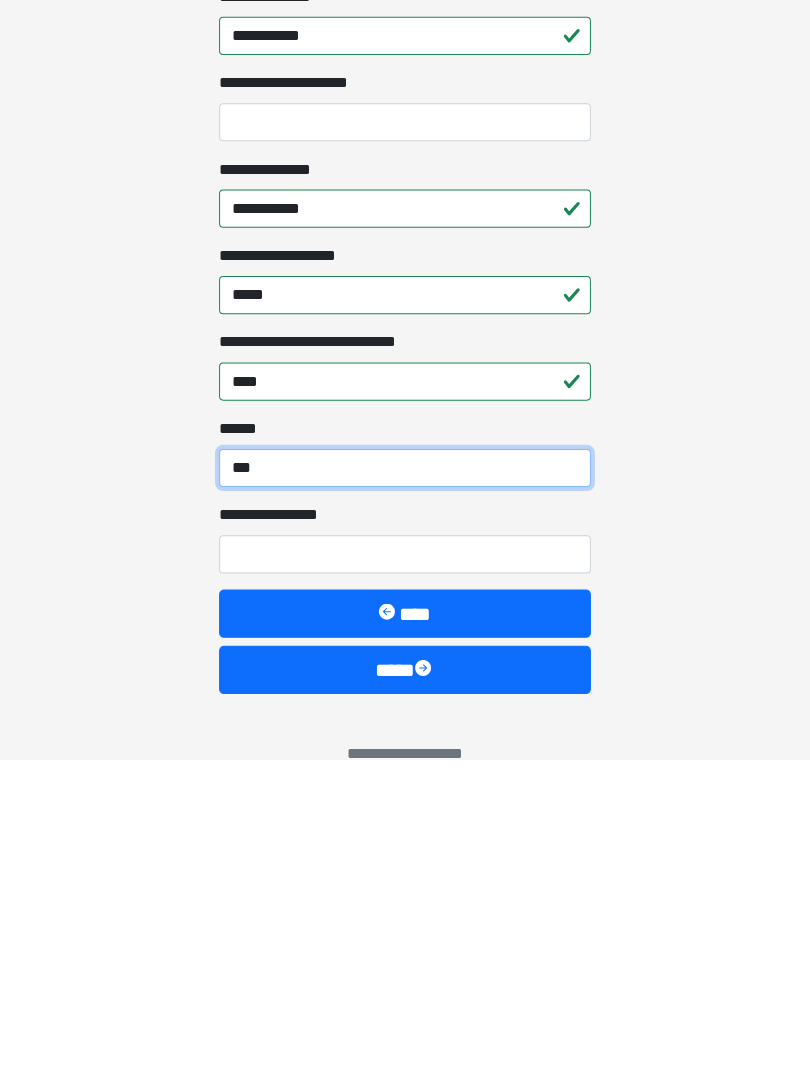 type on "***" 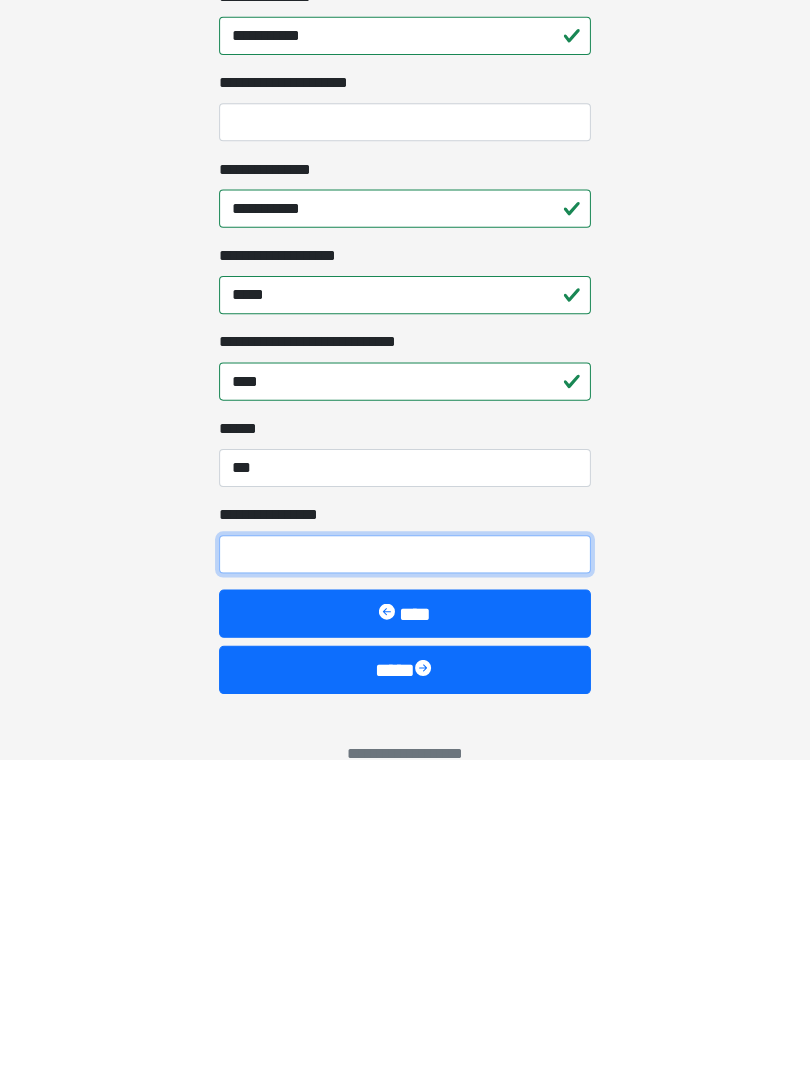 click on "**********" at bounding box center [405, 875] 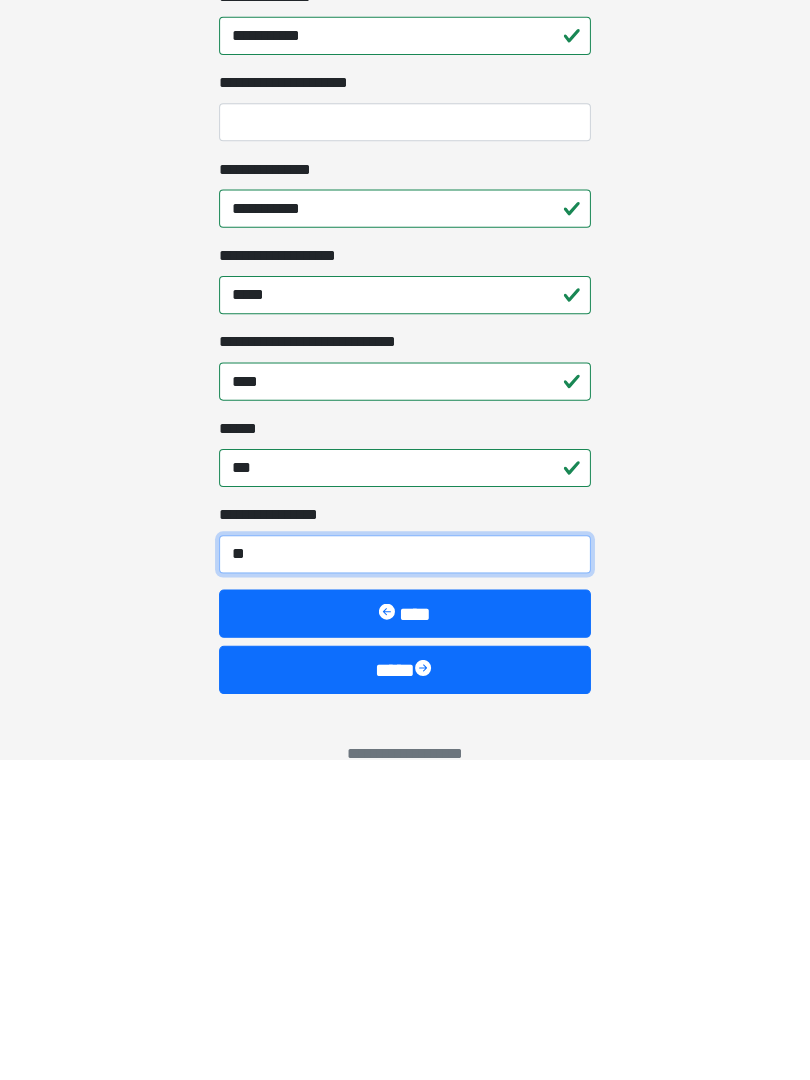 type on "*" 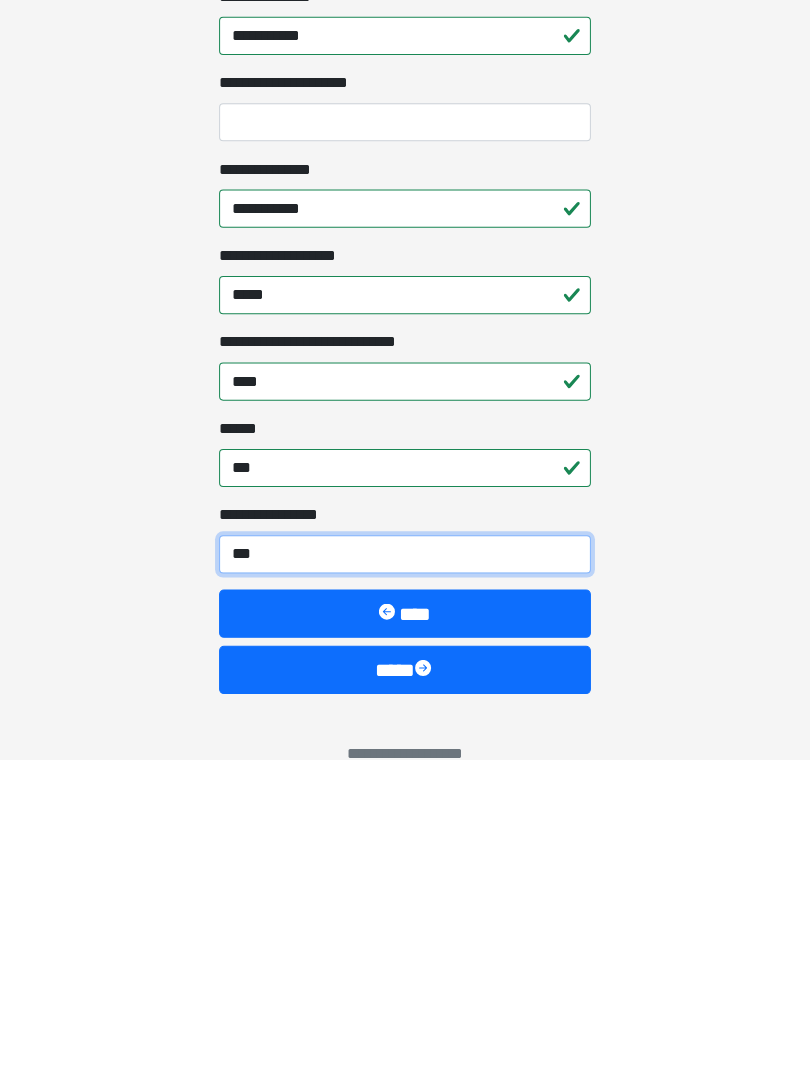 type on "****" 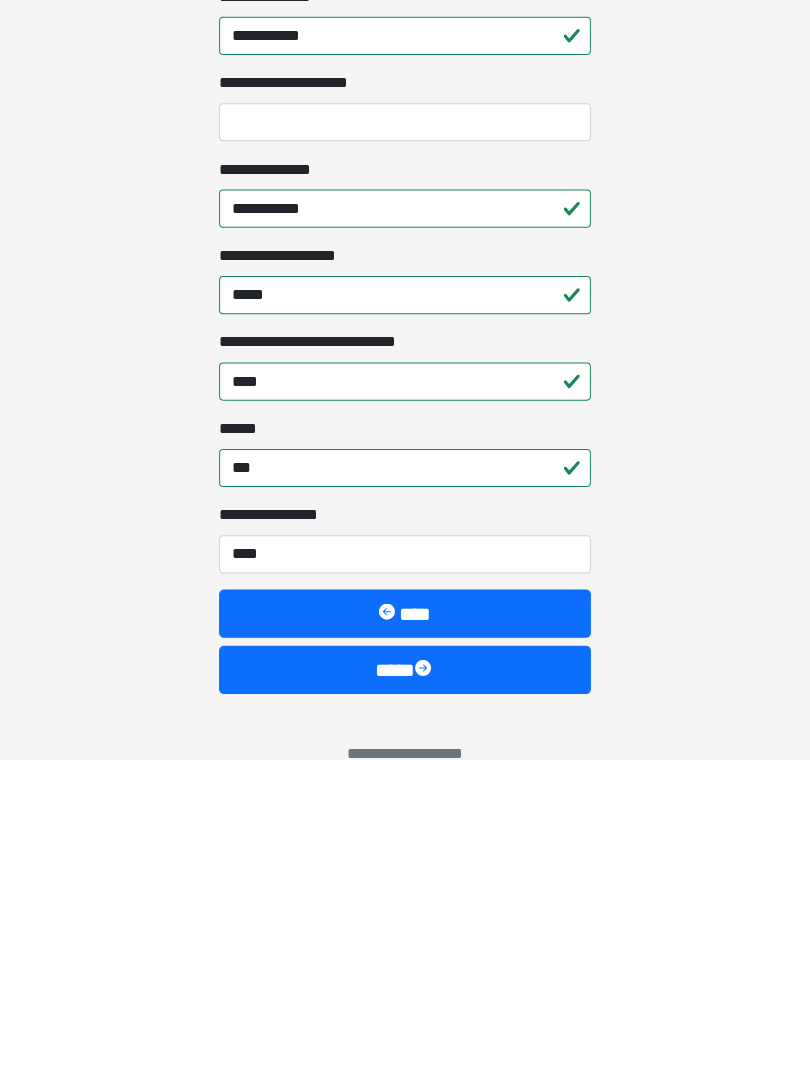click on "****" at bounding box center (405, 990) 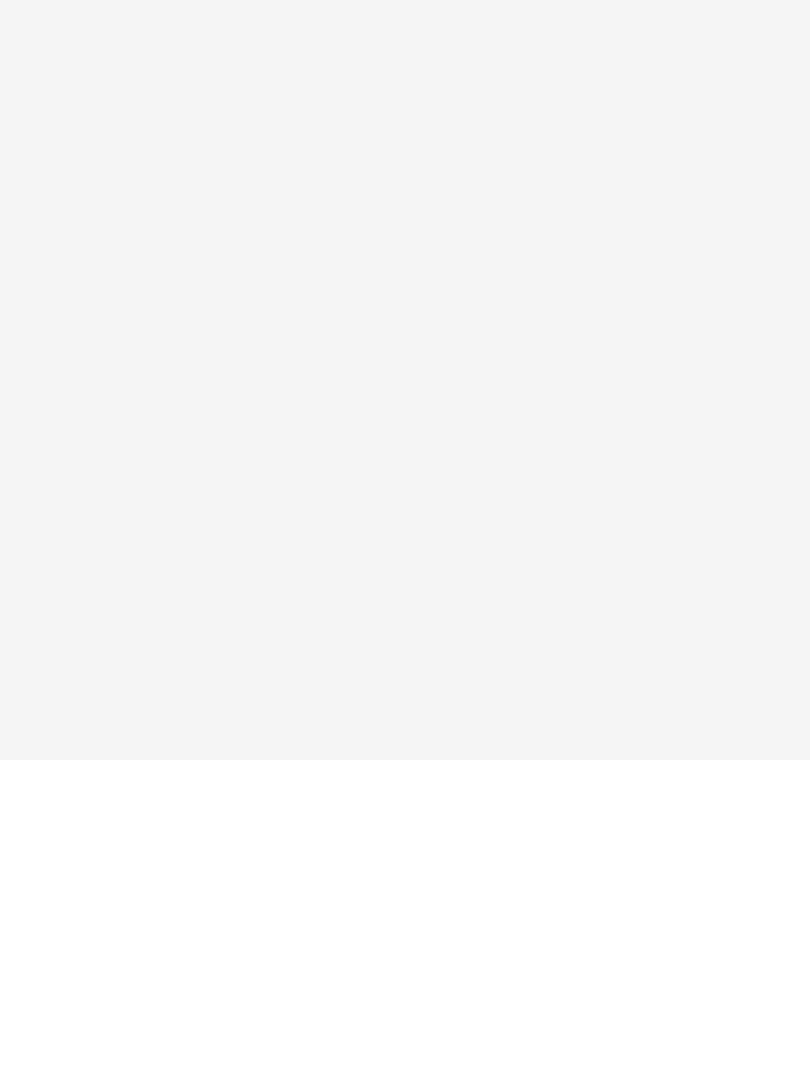 scroll, scrollTop: 0, scrollLeft: 0, axis: both 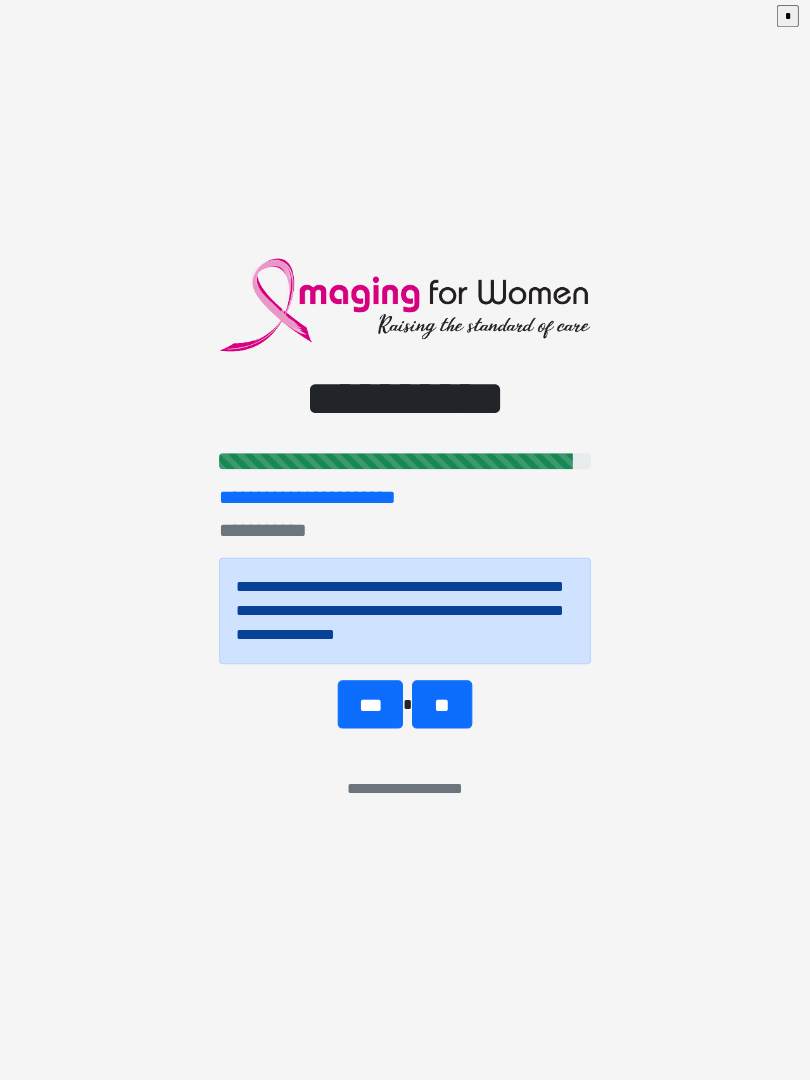 click on "**" at bounding box center (441, 706) 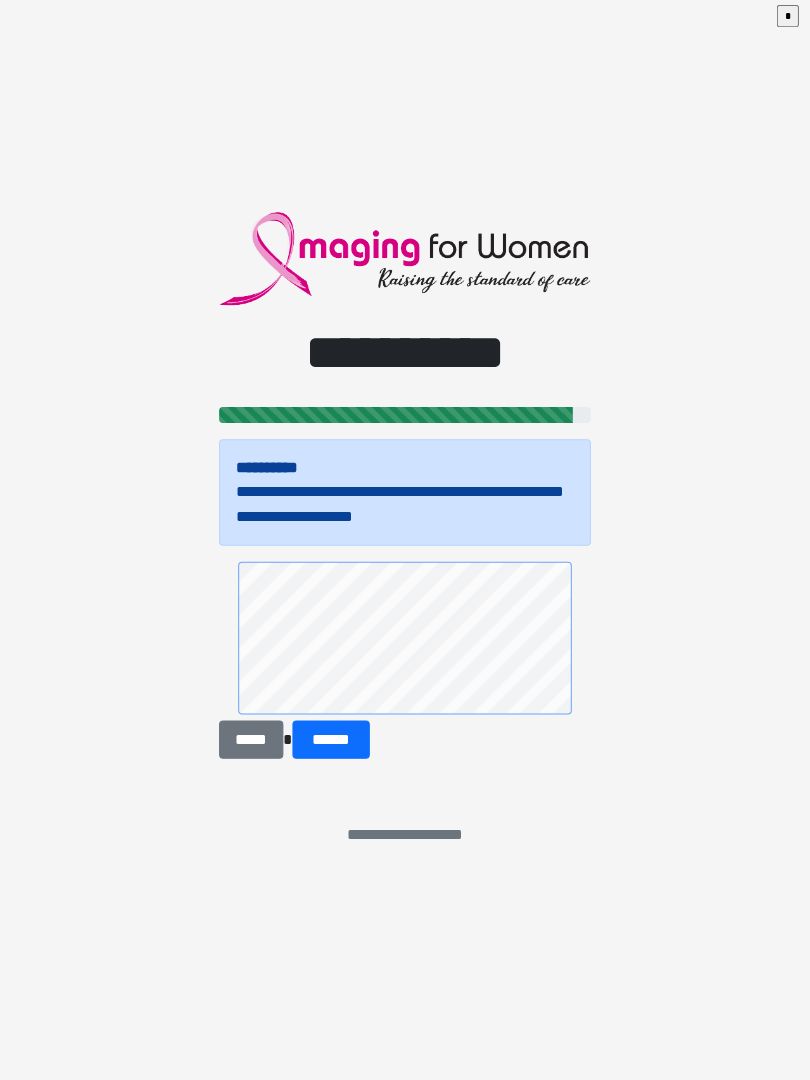 click on "*****" at bounding box center [252, 741] 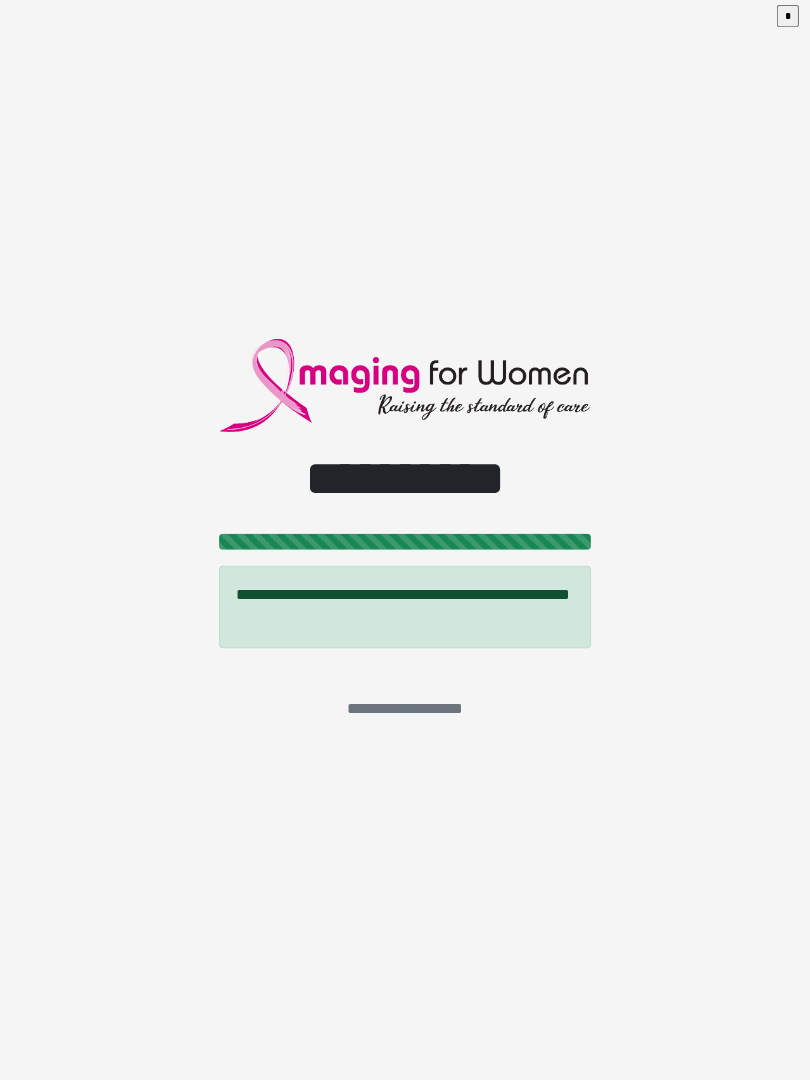 click on "**********" at bounding box center [405, 540] 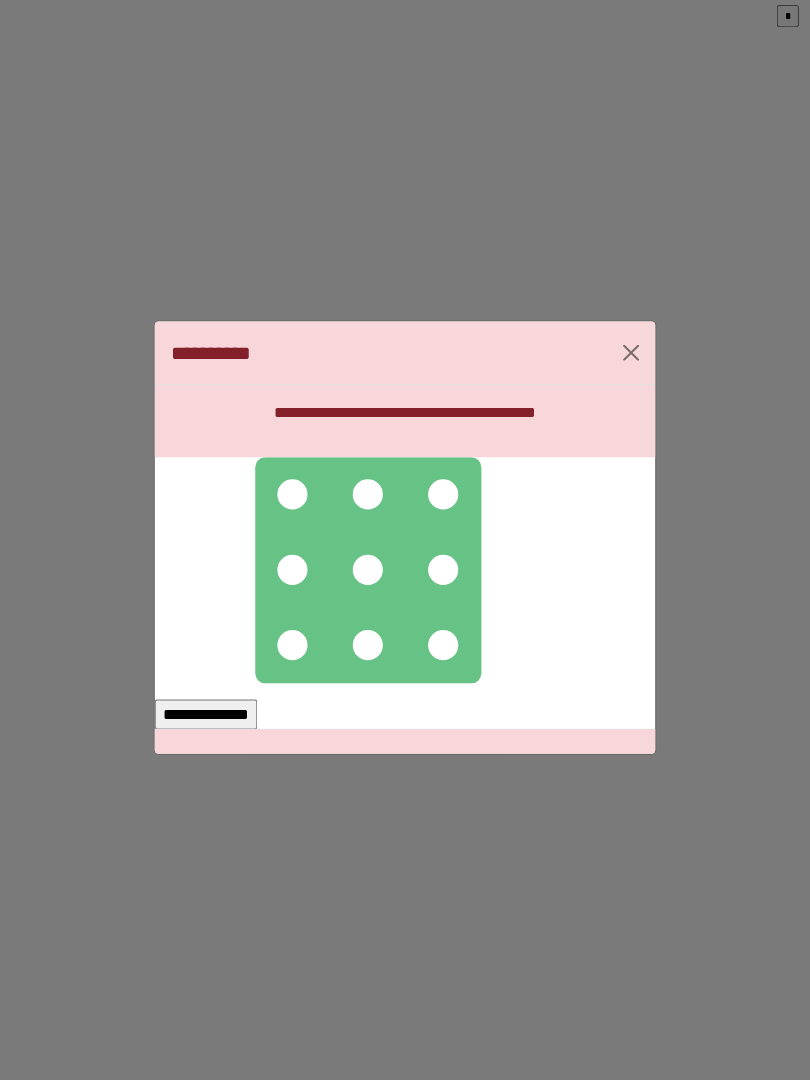 click at bounding box center (293, 497) 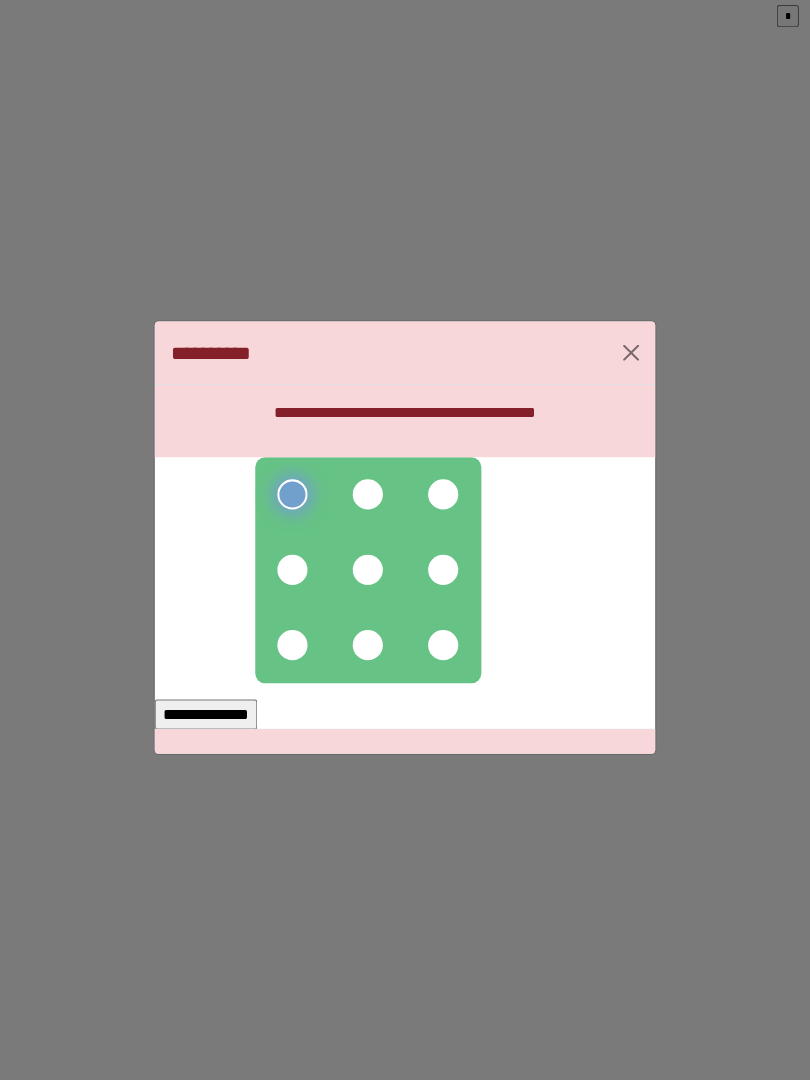 click at bounding box center [368, 497] 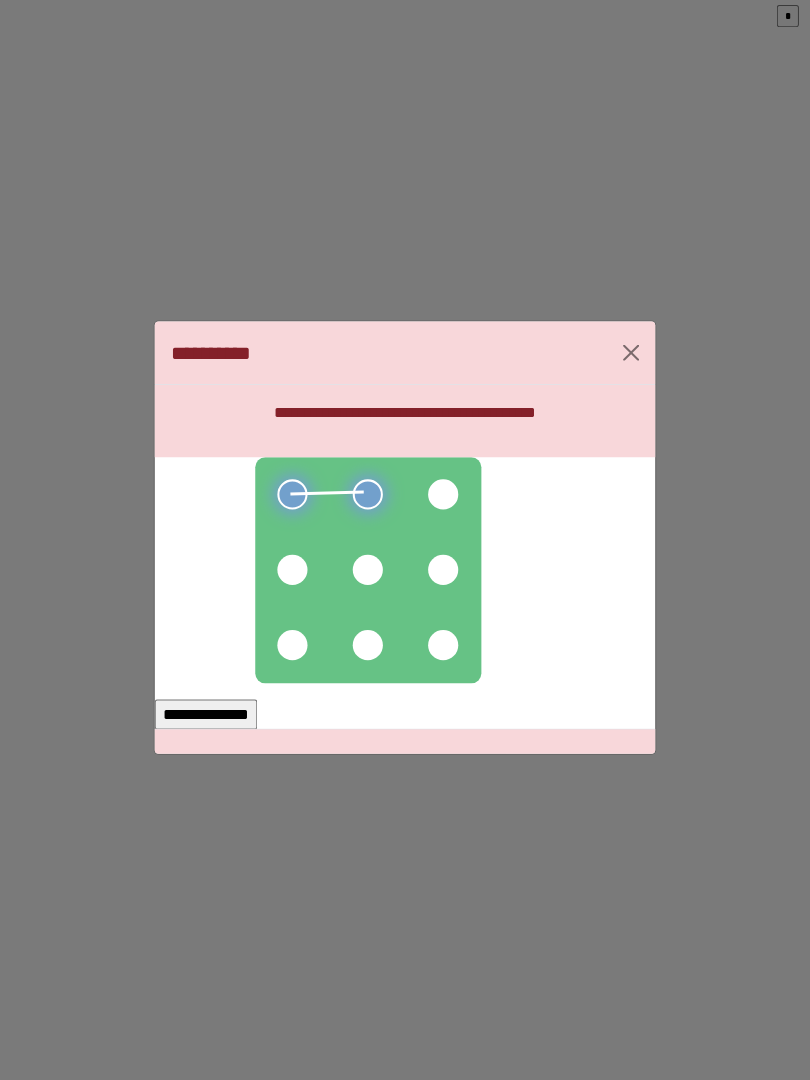click at bounding box center [443, 497] 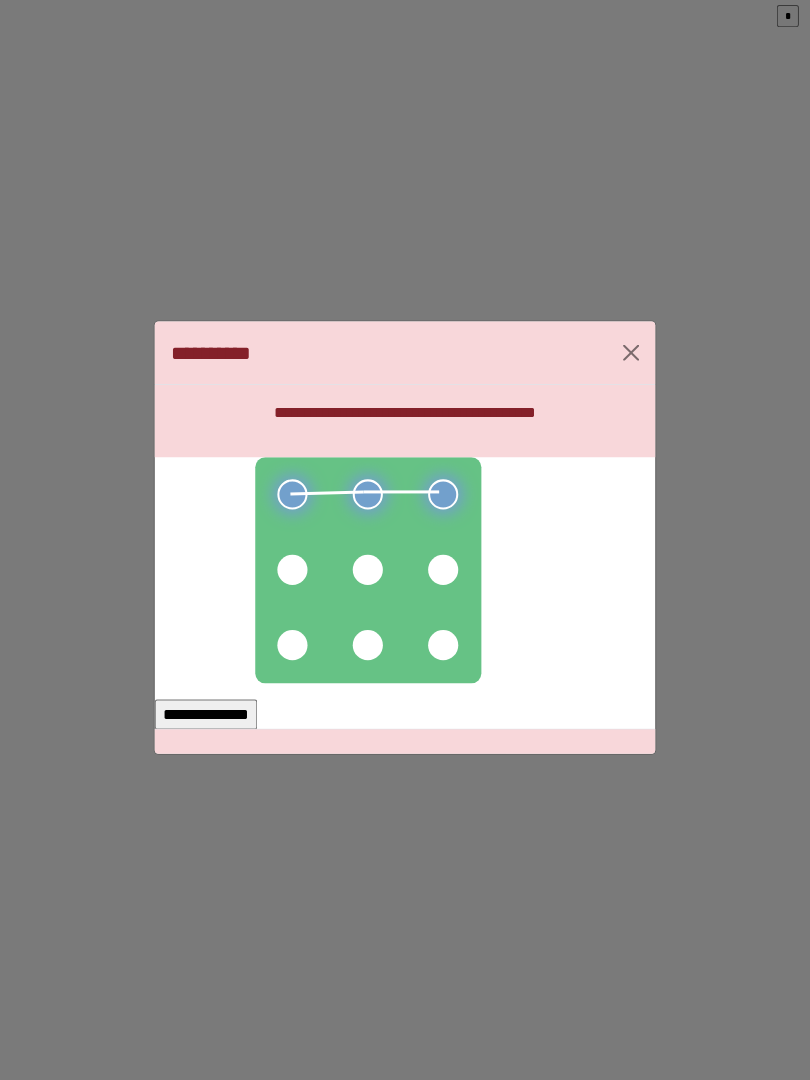 click at bounding box center (443, 572) 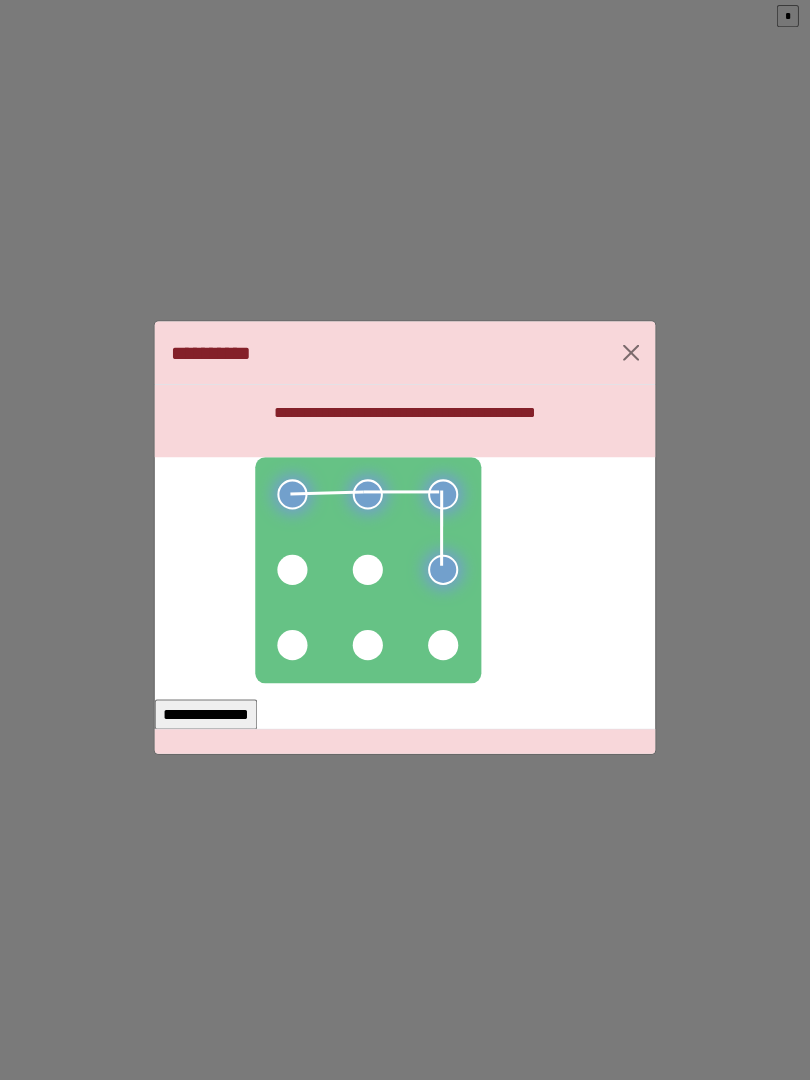click at bounding box center (443, 647) 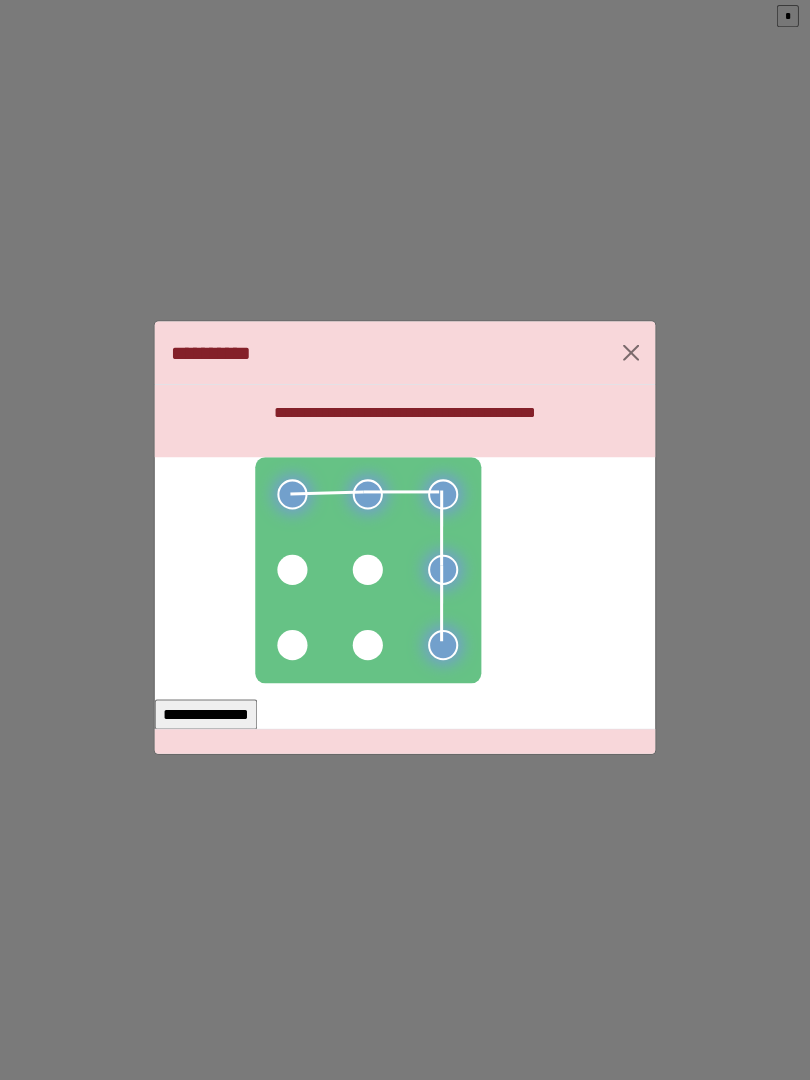 click at bounding box center (368, 647) 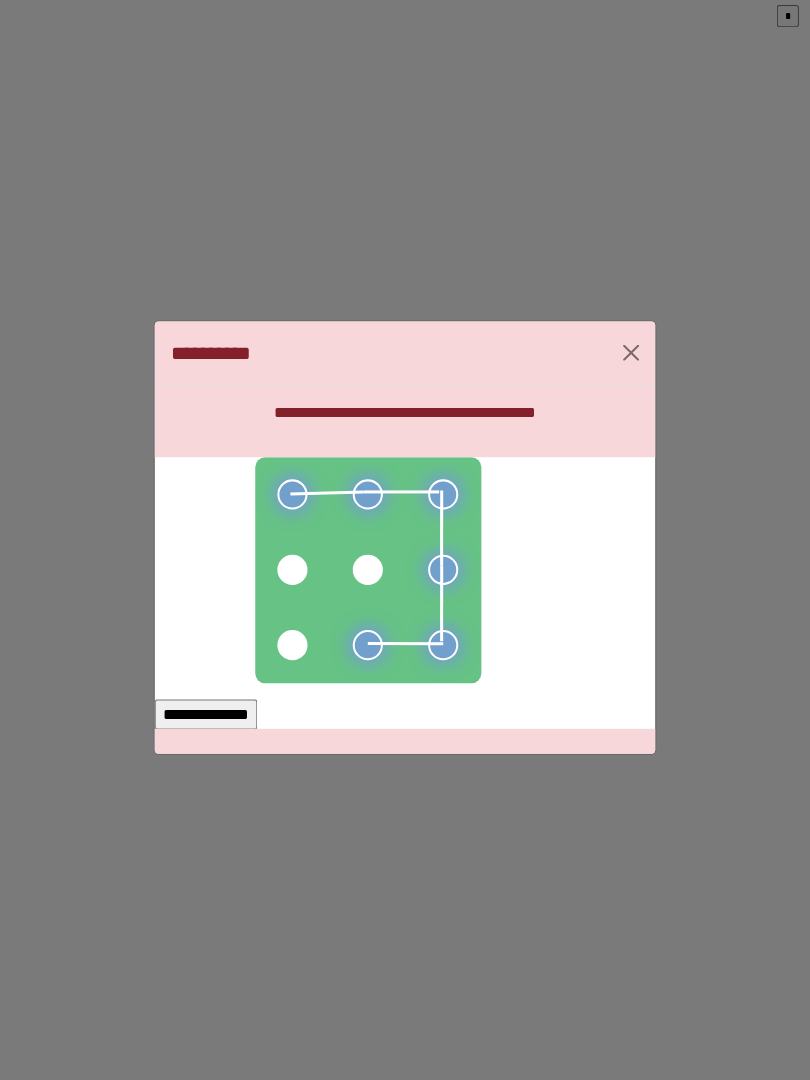 click at bounding box center [293, 647] 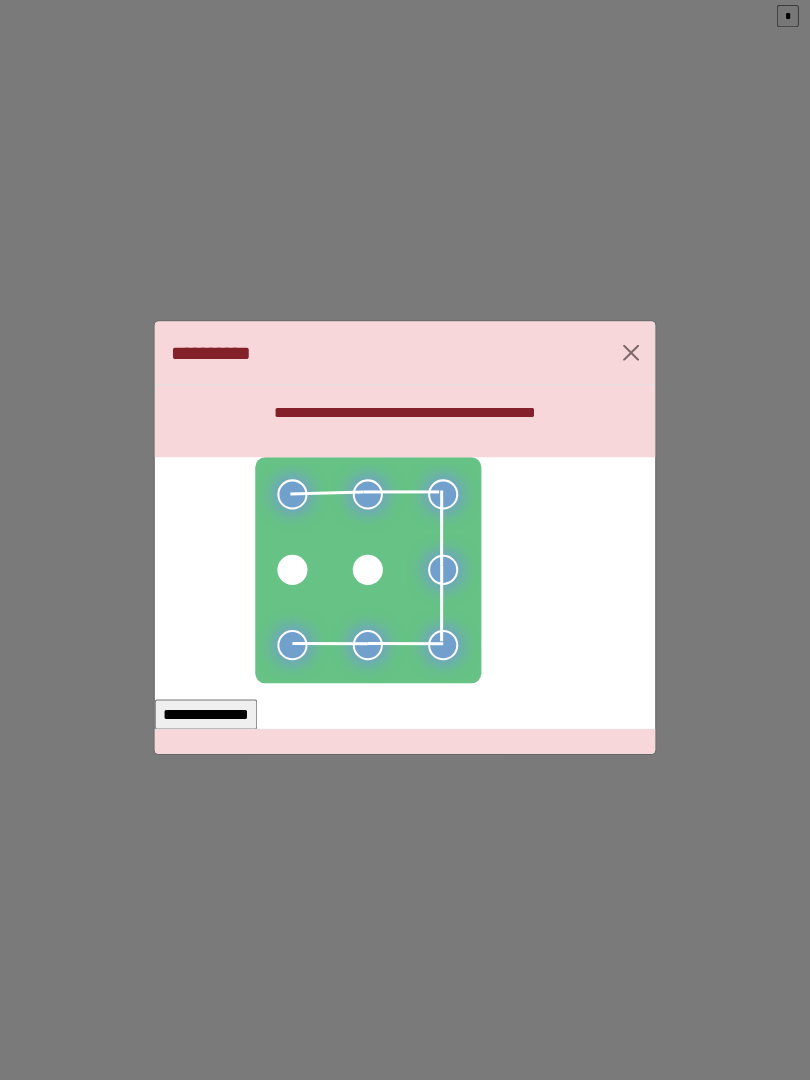 click on "**********" at bounding box center [207, 716] 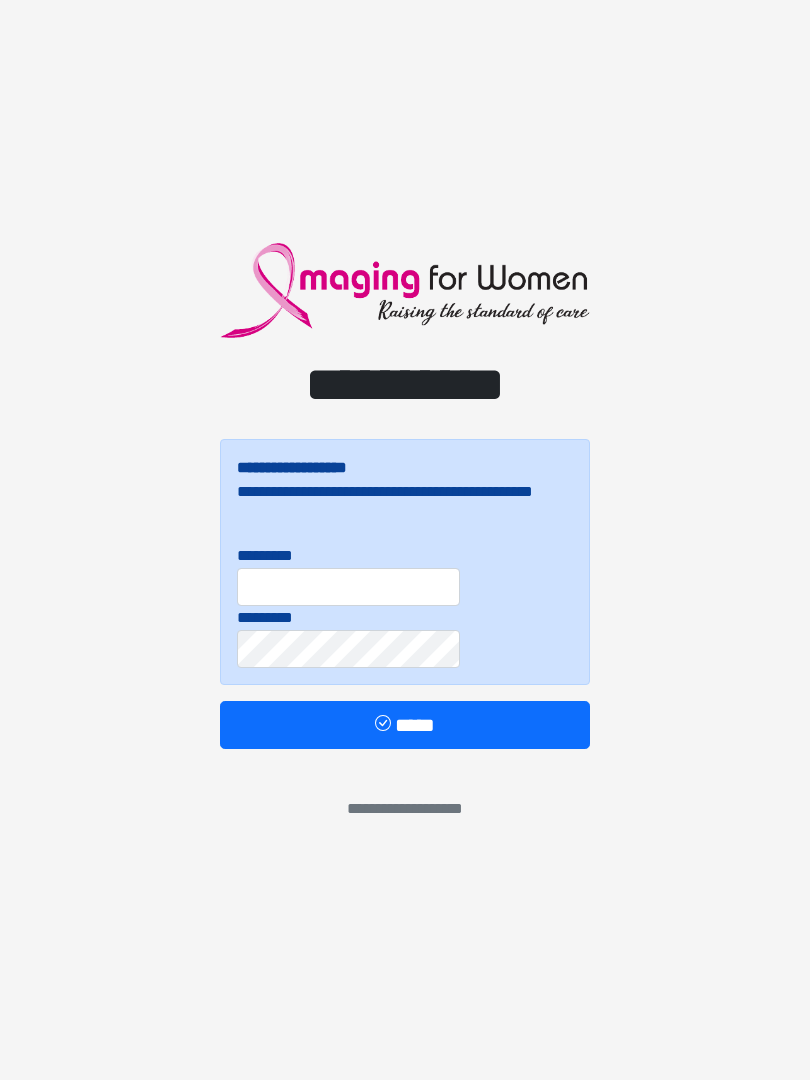 scroll, scrollTop: 5, scrollLeft: 2, axis: both 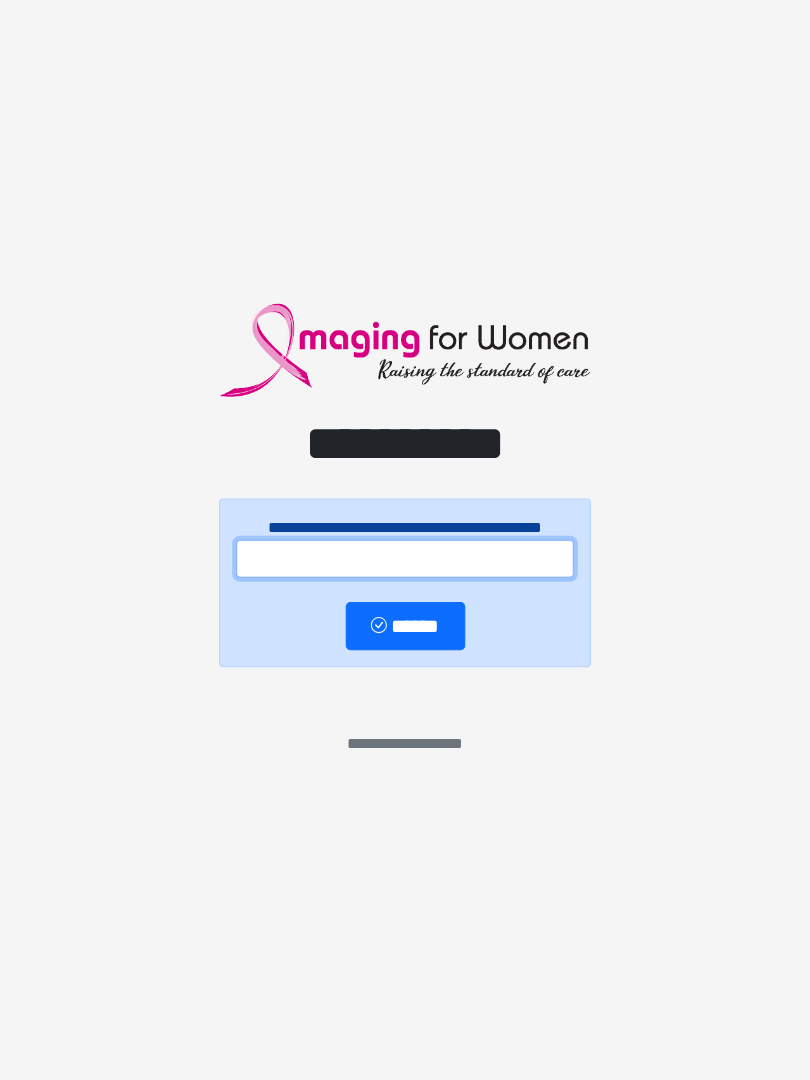 click at bounding box center [405, 561] 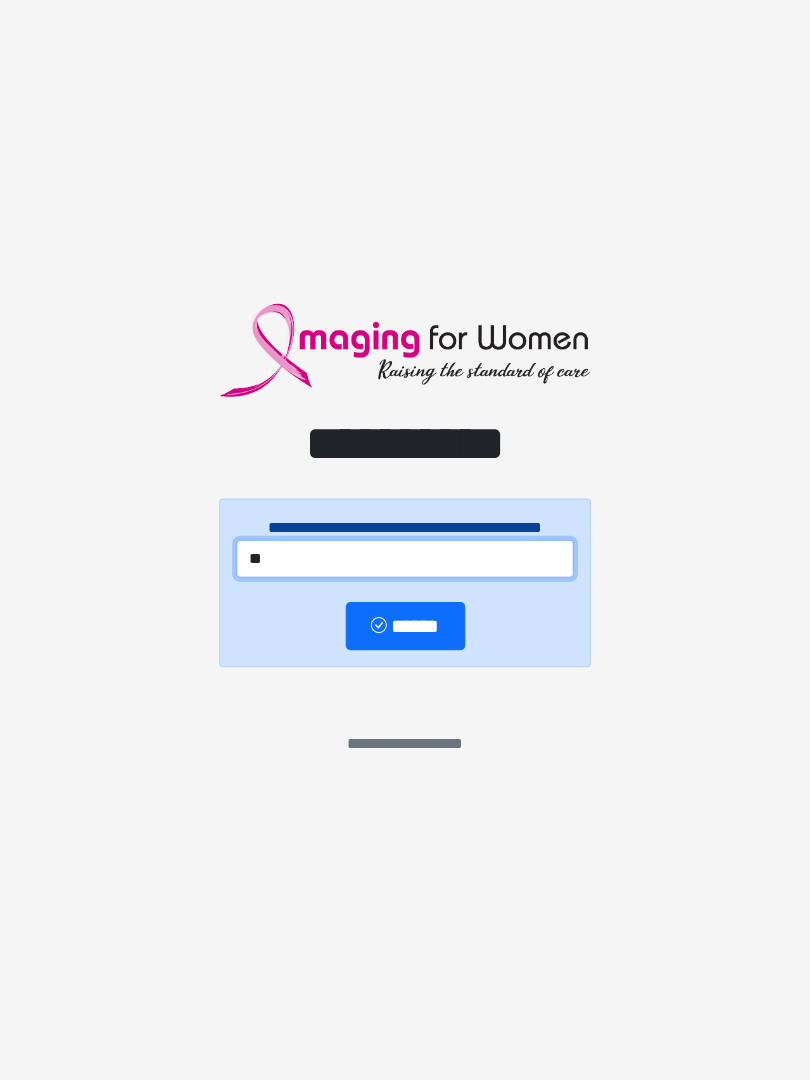 type on "*" 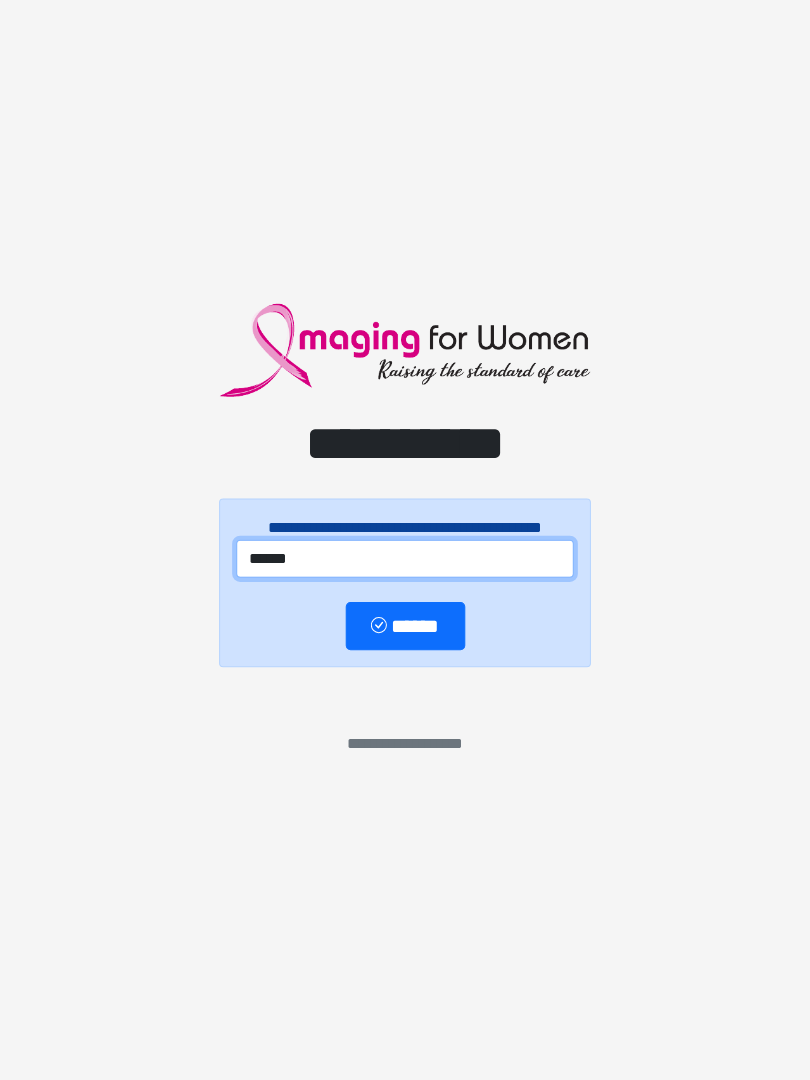 type on "******" 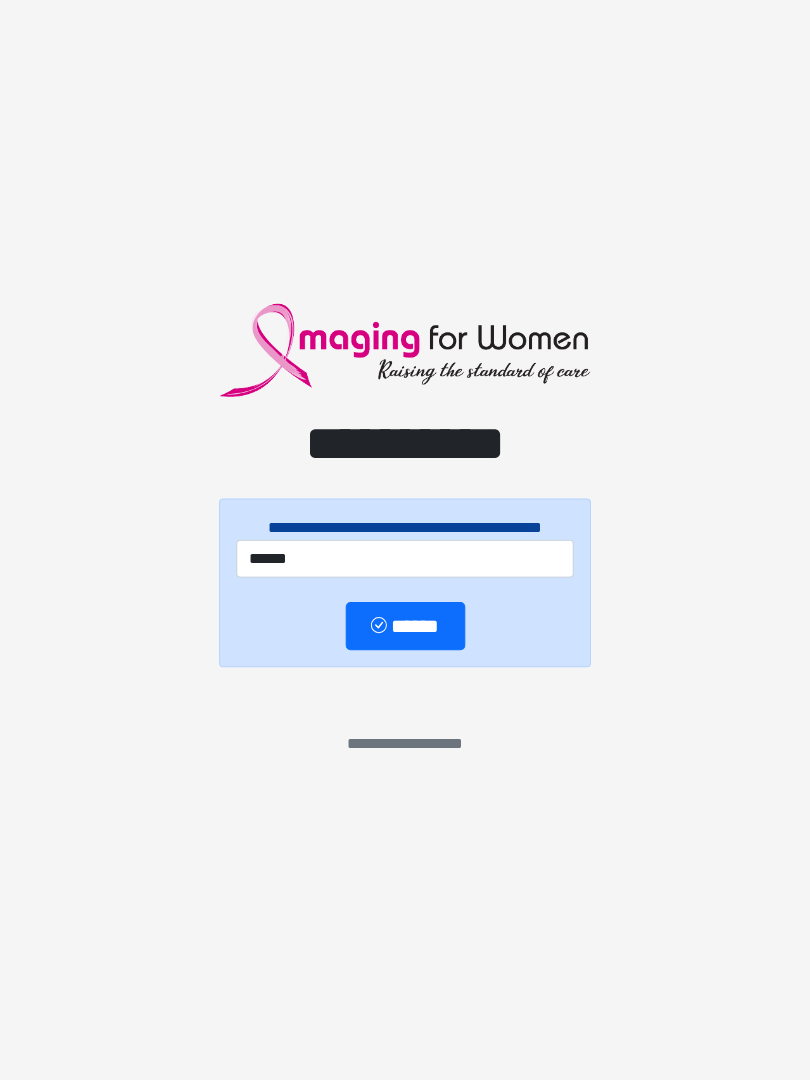 click on "******" at bounding box center [405, 628] 